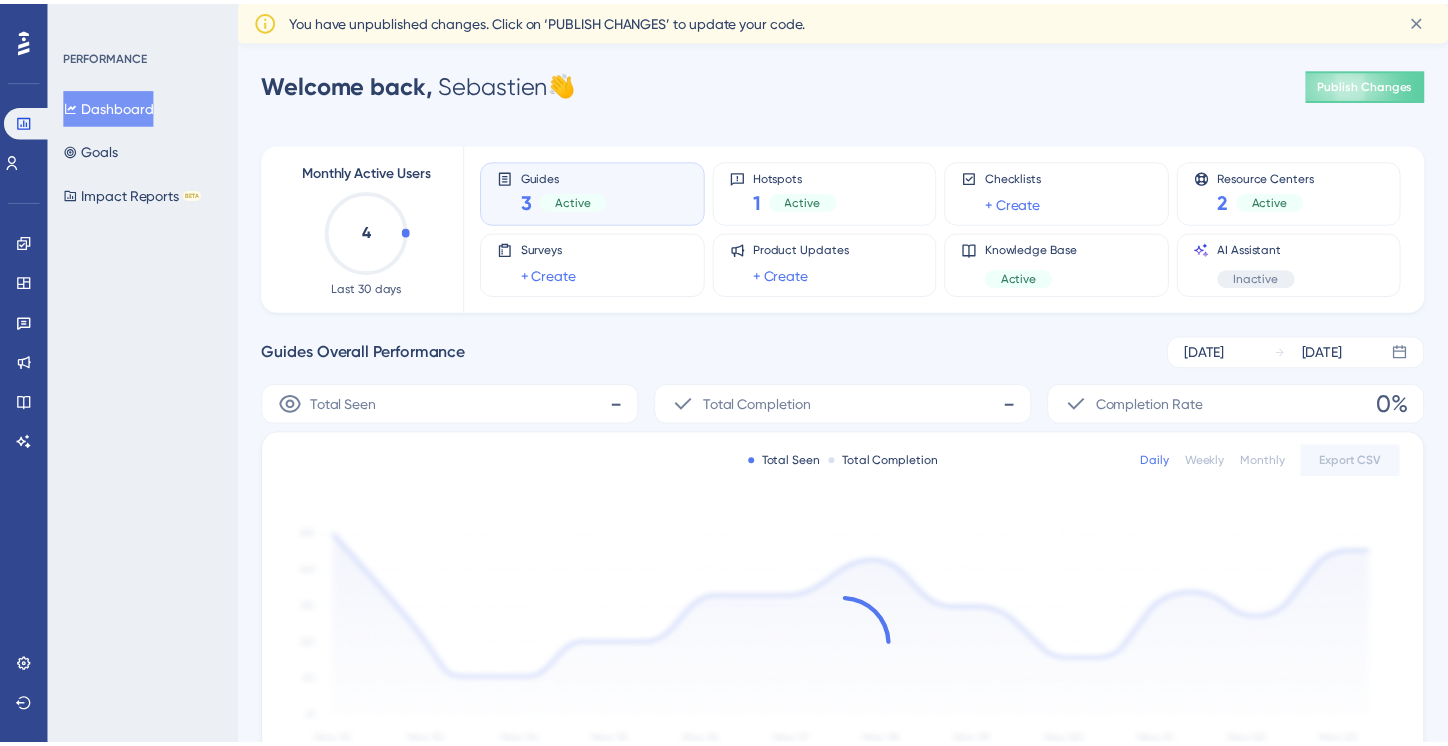 scroll, scrollTop: 0, scrollLeft: 0, axis: both 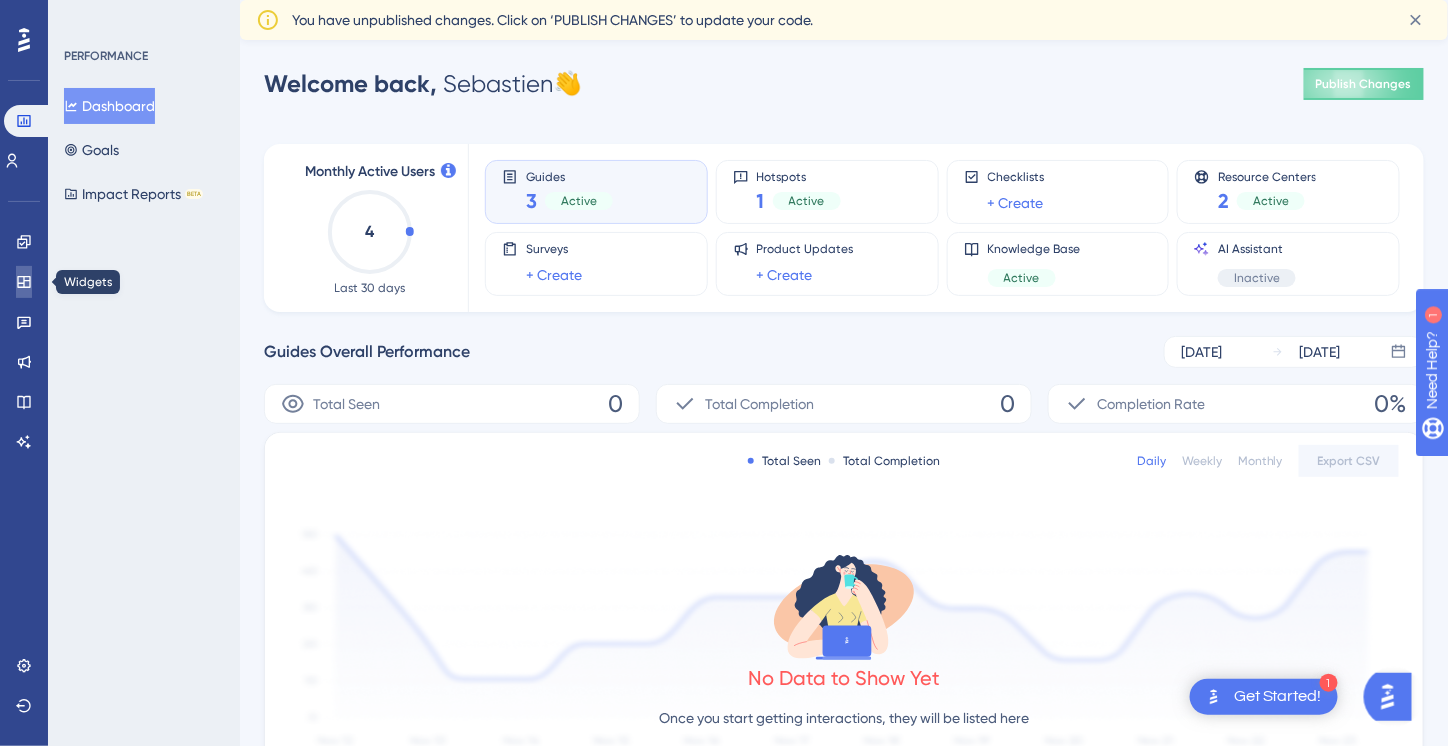 click 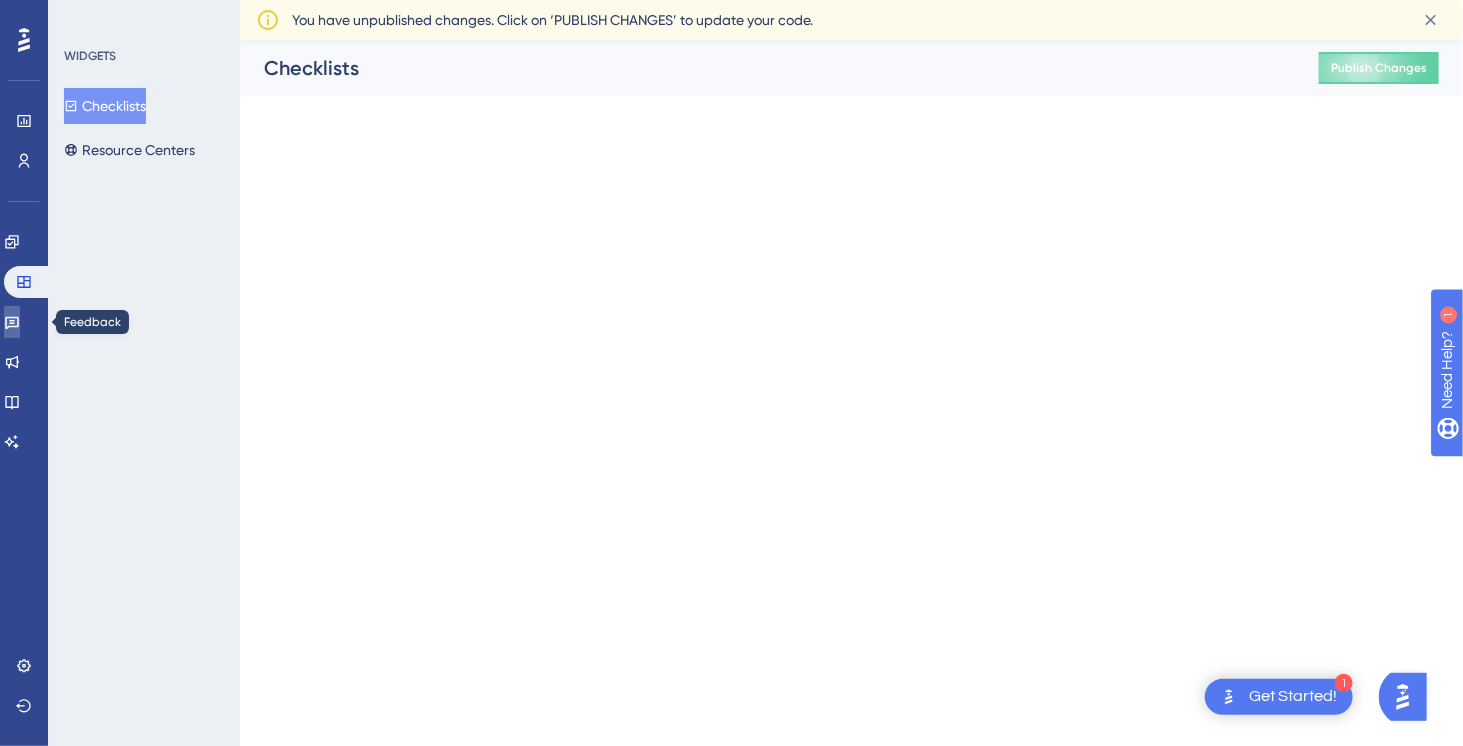click 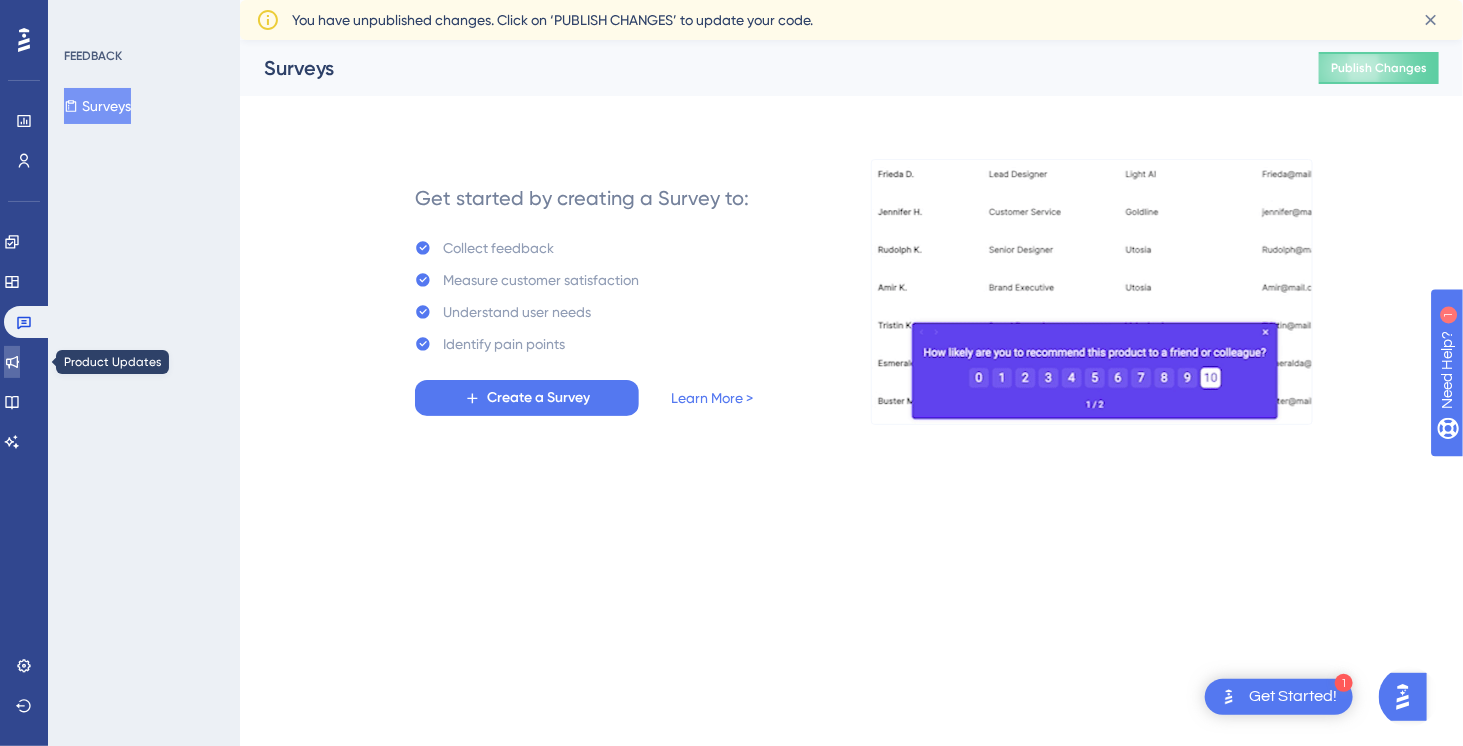 click 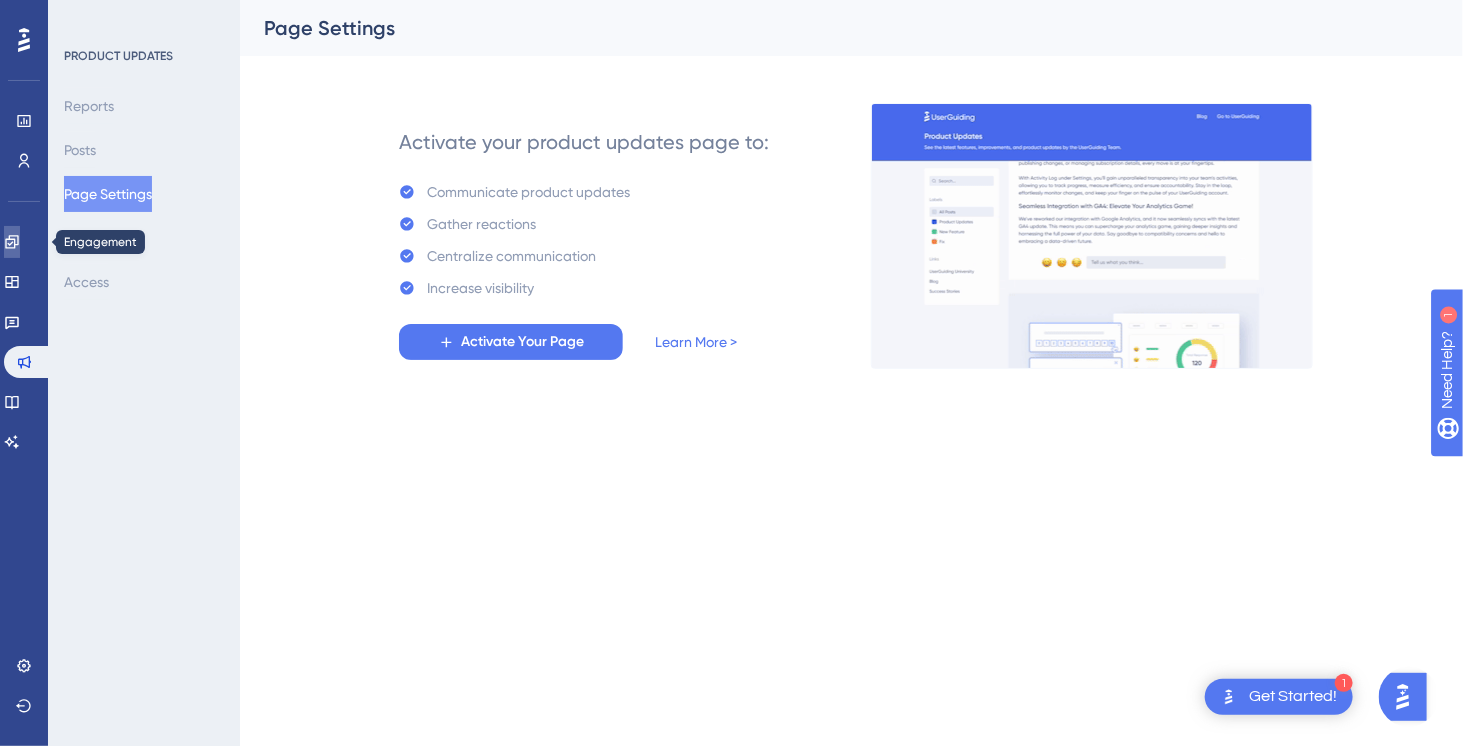 click 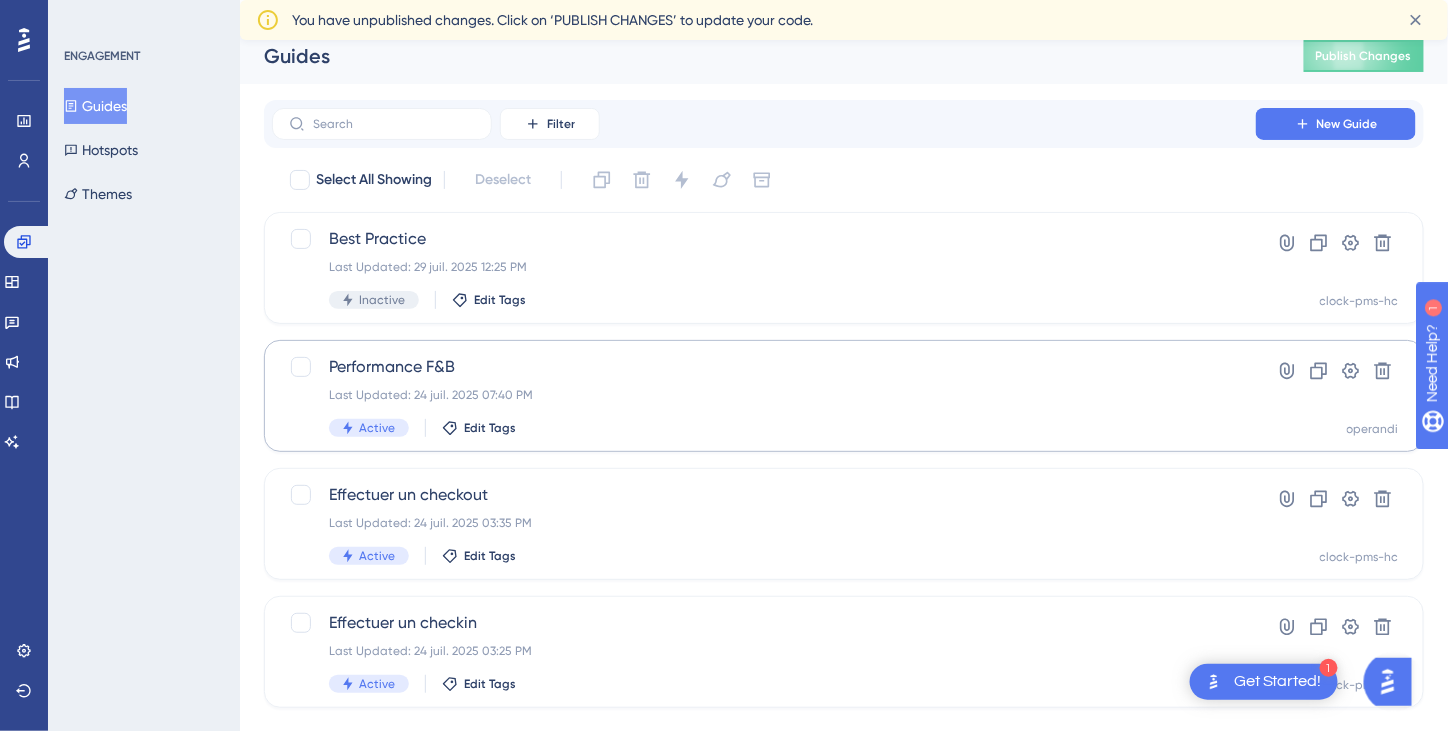 scroll, scrollTop: 52, scrollLeft: 0, axis: vertical 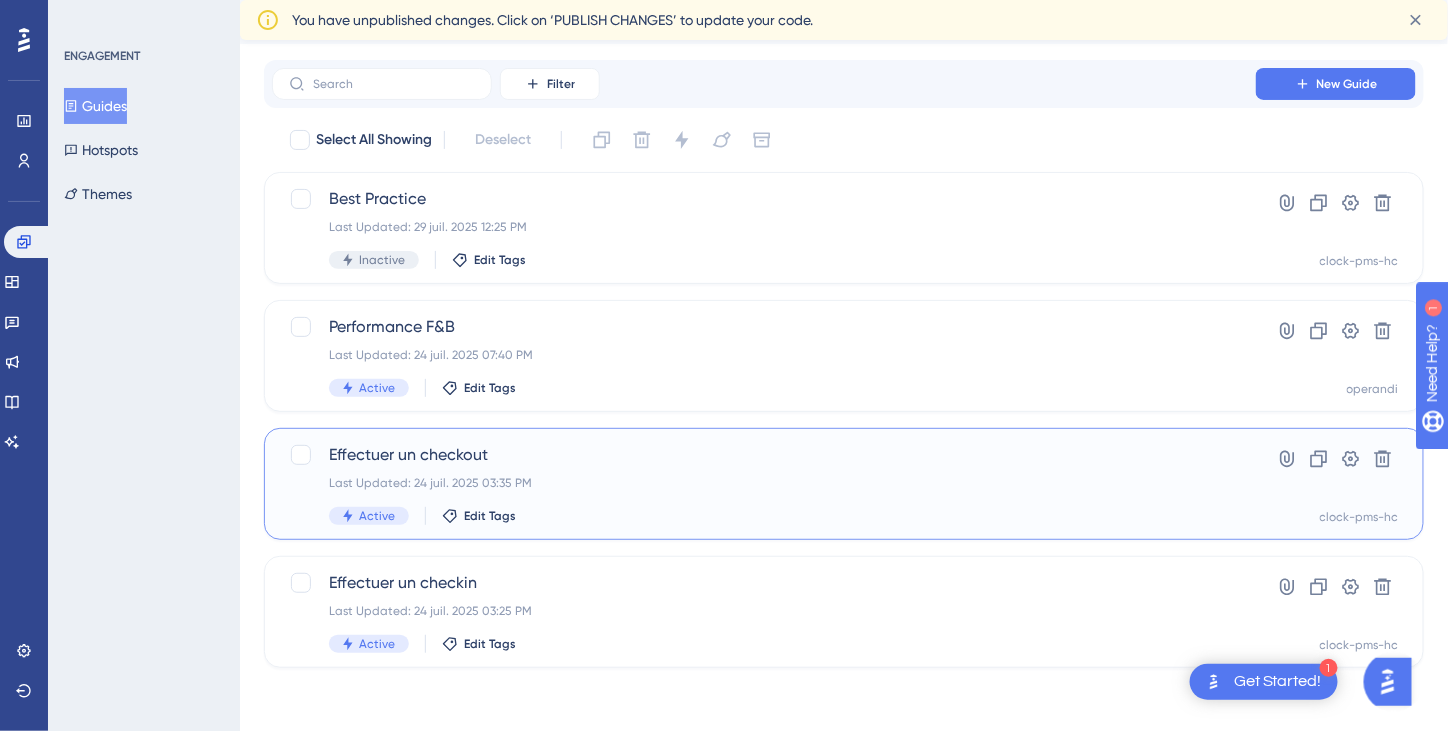 click on "Effectuer un checkout Last Updated: 24 juil. 2025 03:35 PM Active Edit Tags" at bounding box center [764, 484] 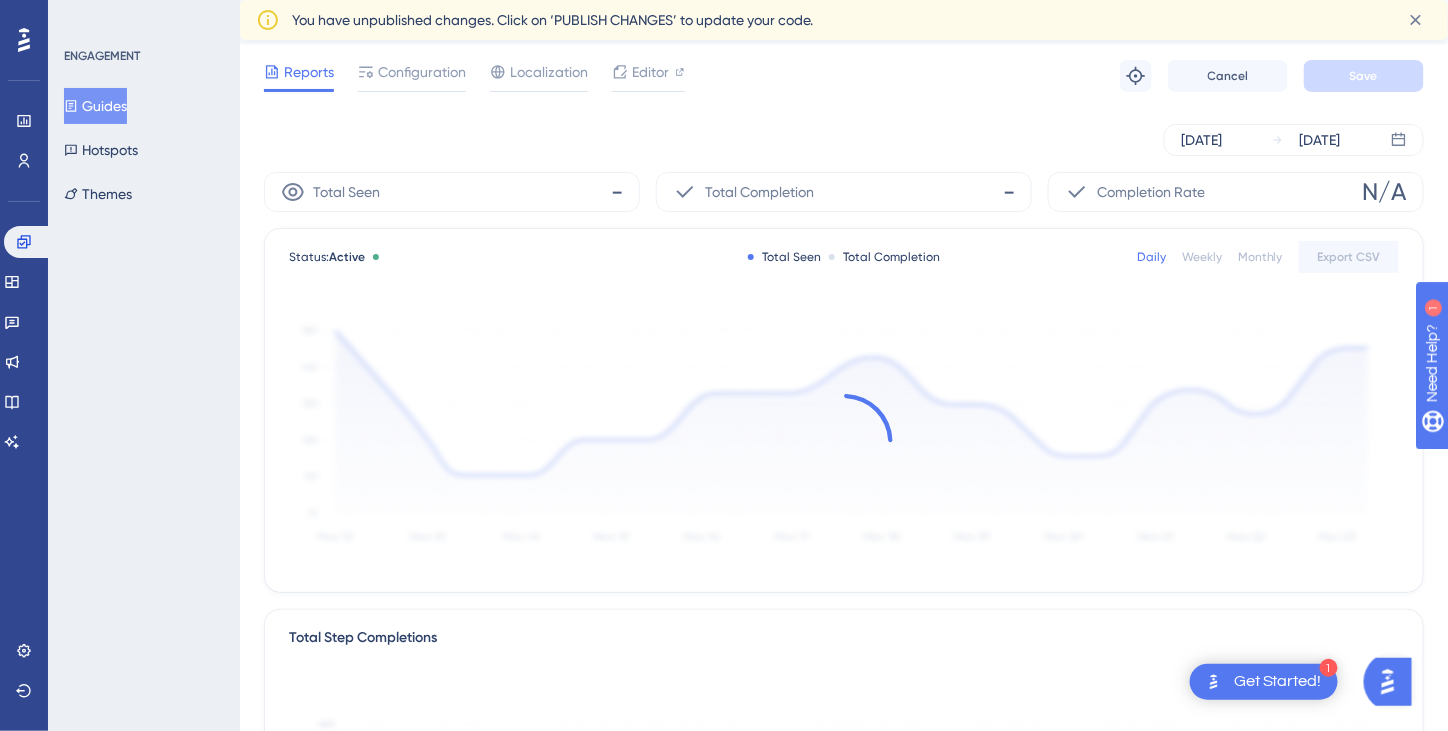 scroll, scrollTop: 0, scrollLeft: 0, axis: both 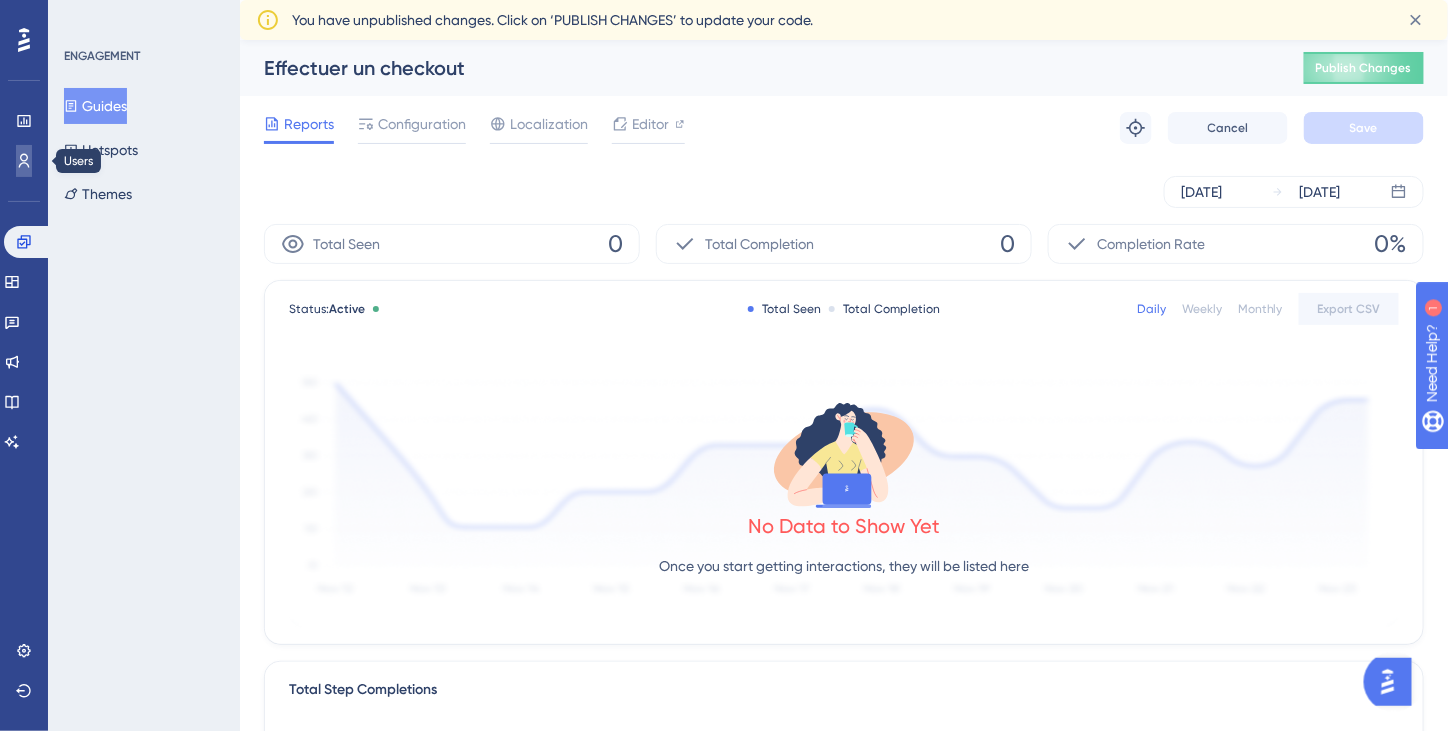 click 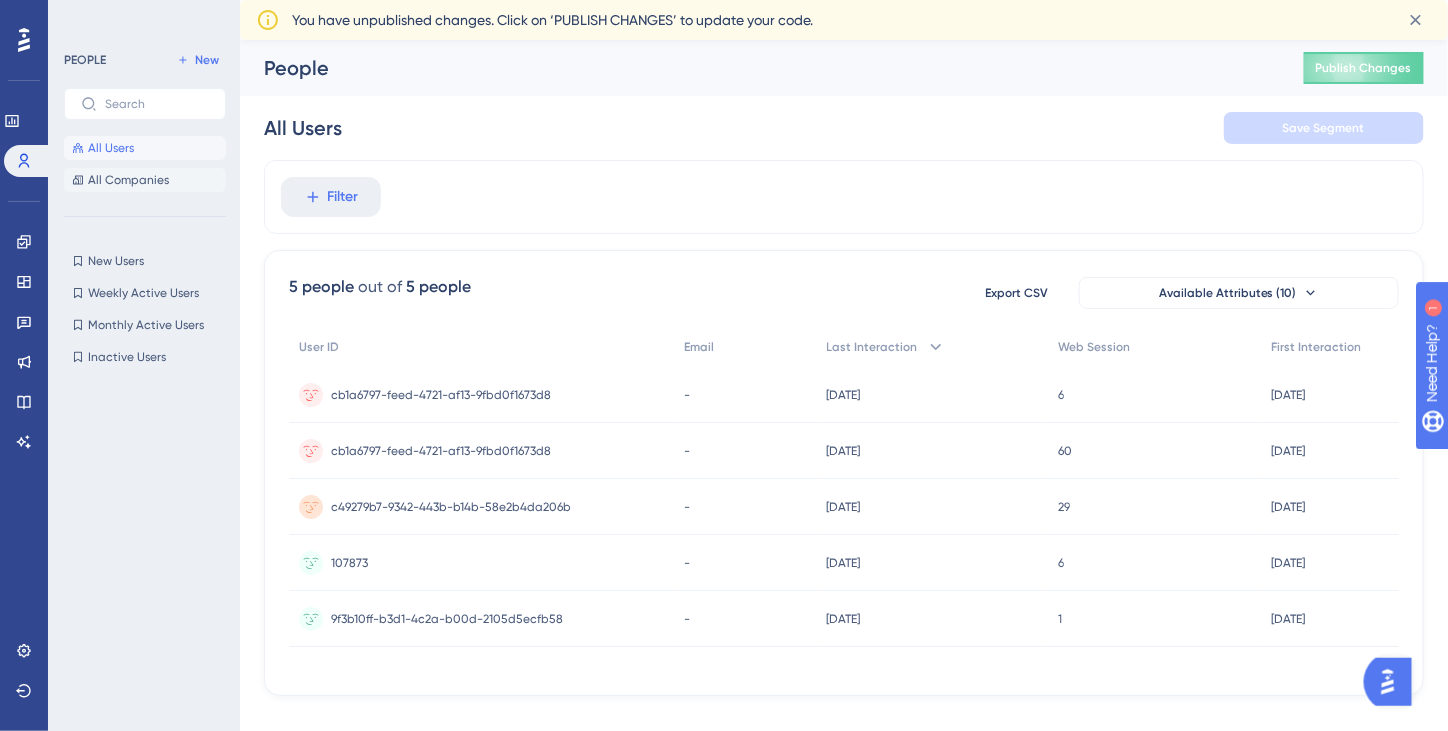 click on "All Companies" at bounding box center (128, 180) 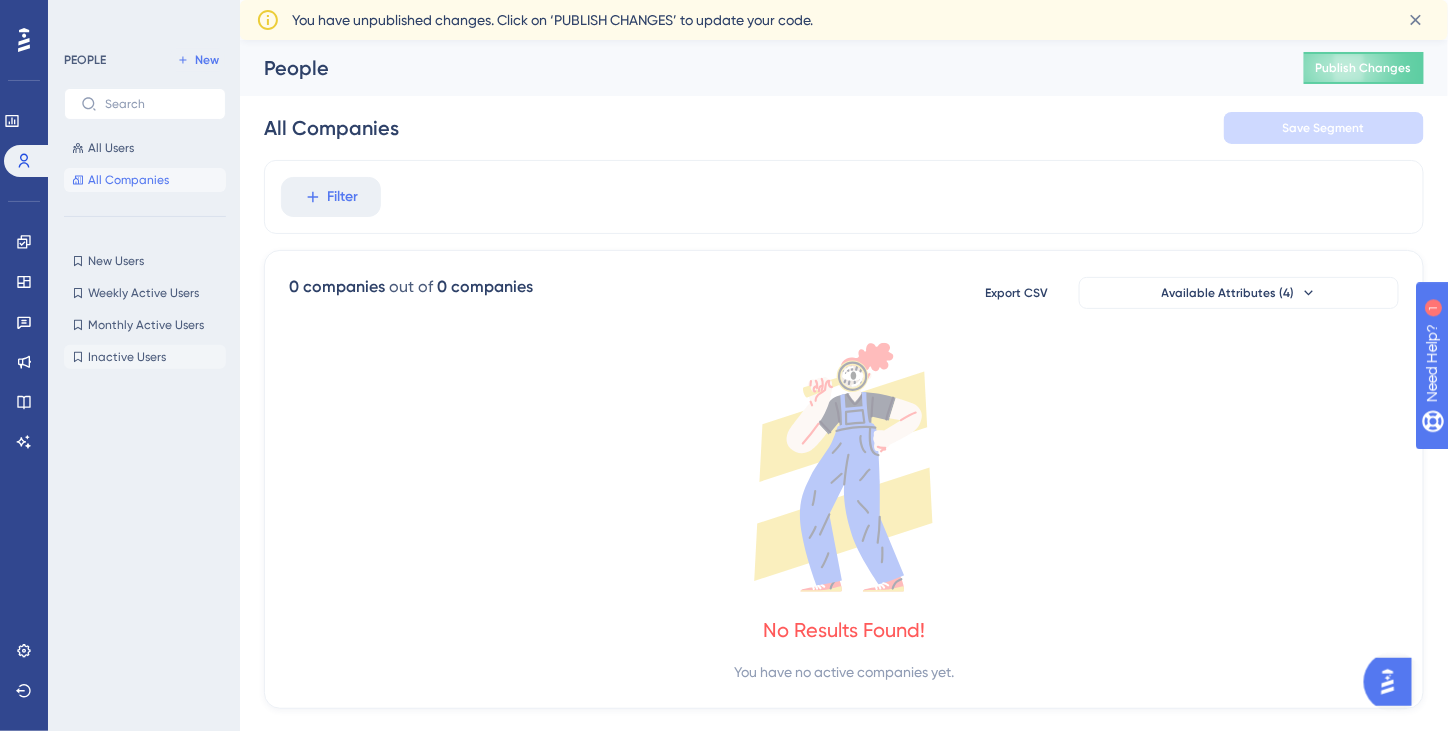 click on "Inactive Users" at bounding box center [127, 357] 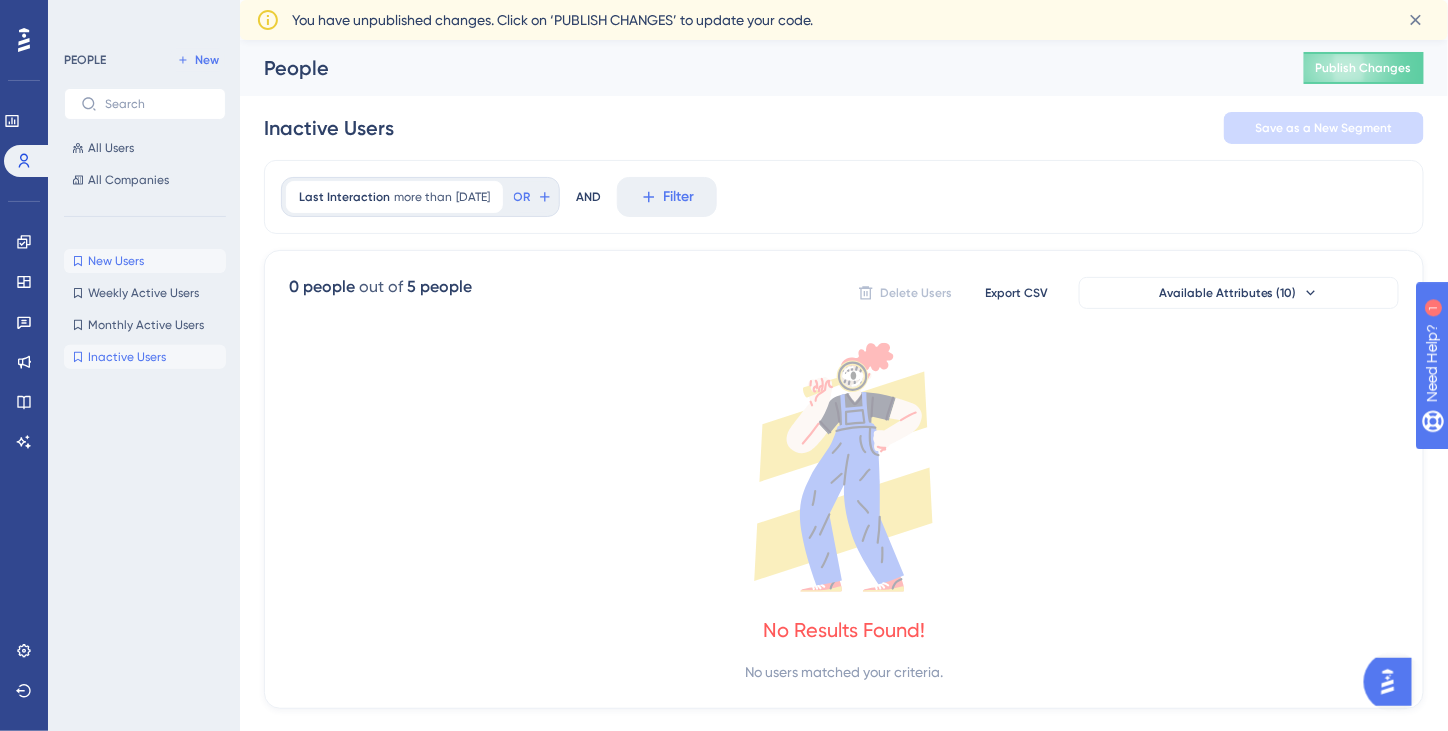 click on "New Users" at bounding box center [116, 261] 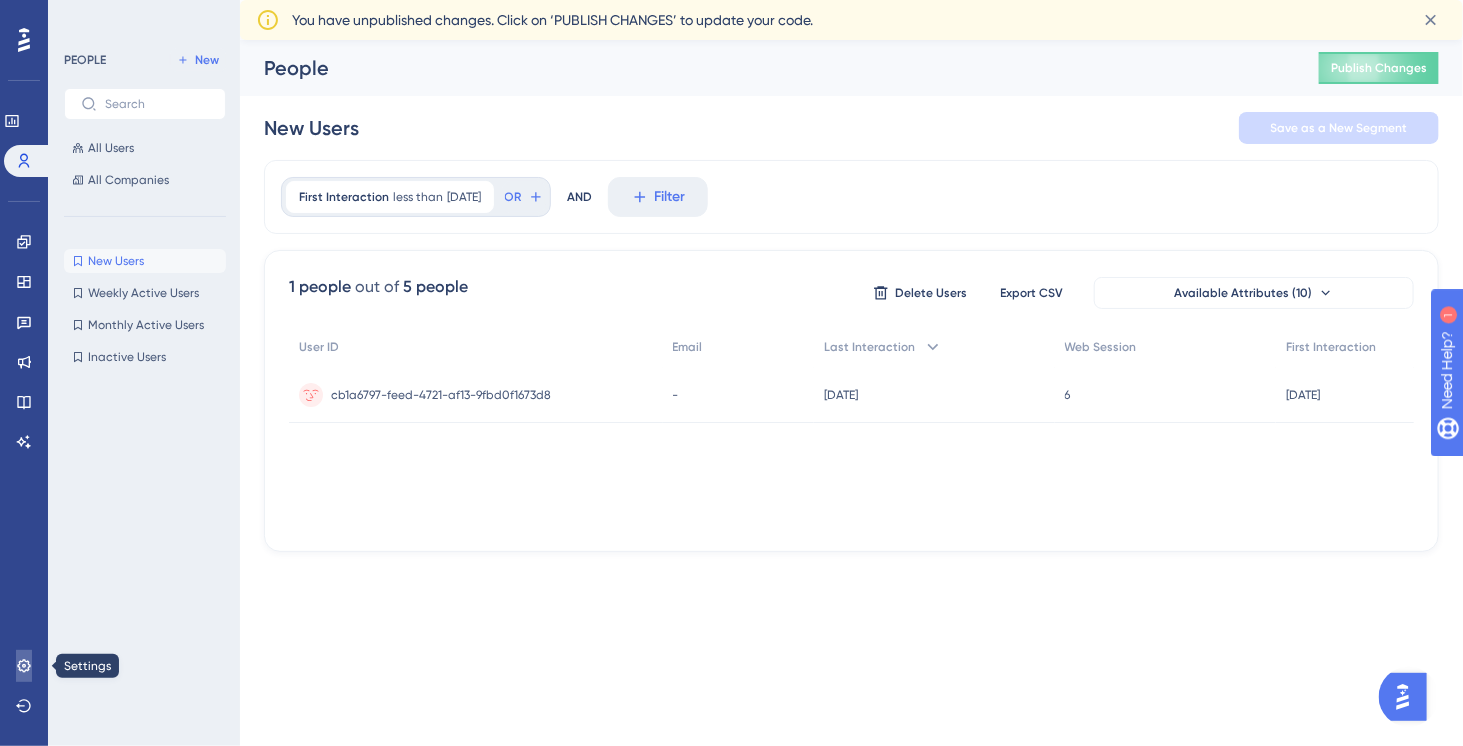 click 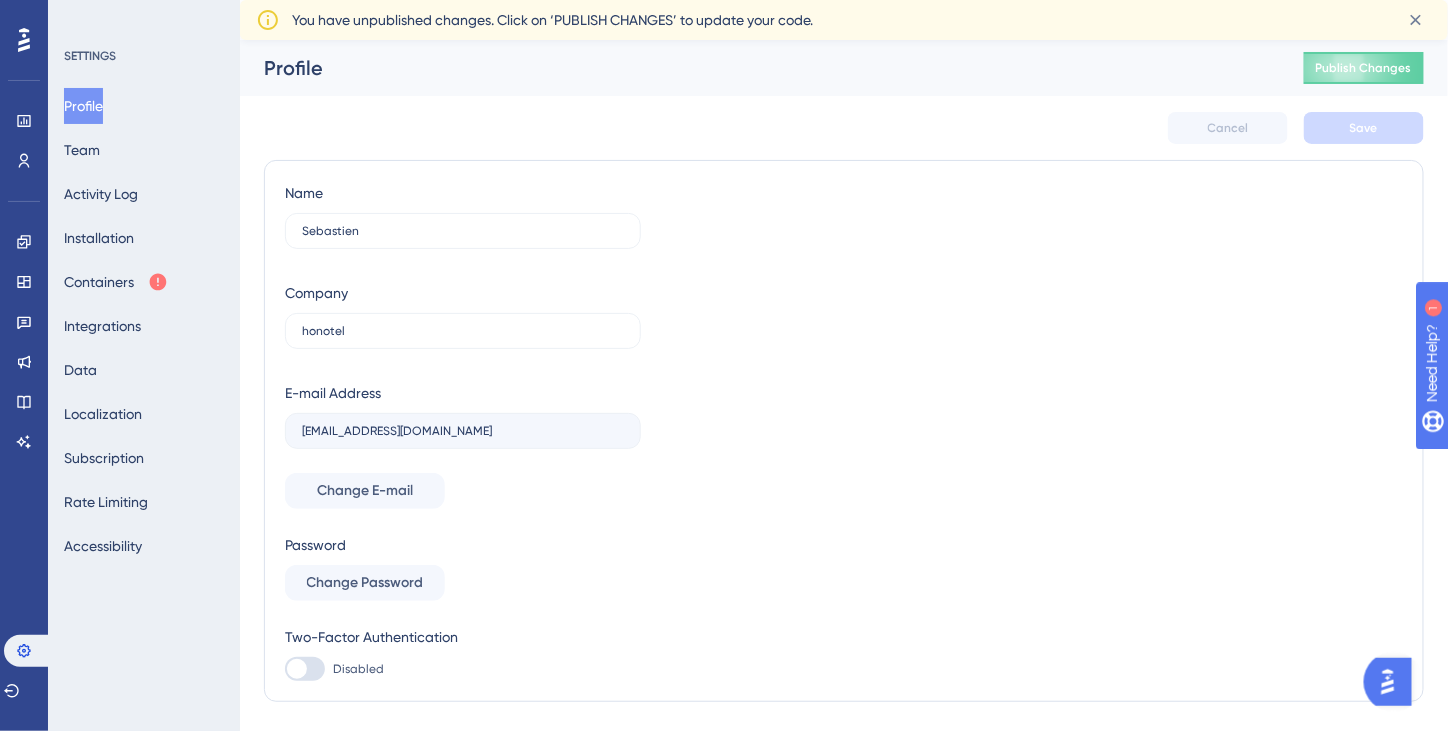click on "seb.hotelinfo@happyculture.com" at bounding box center [463, 431] 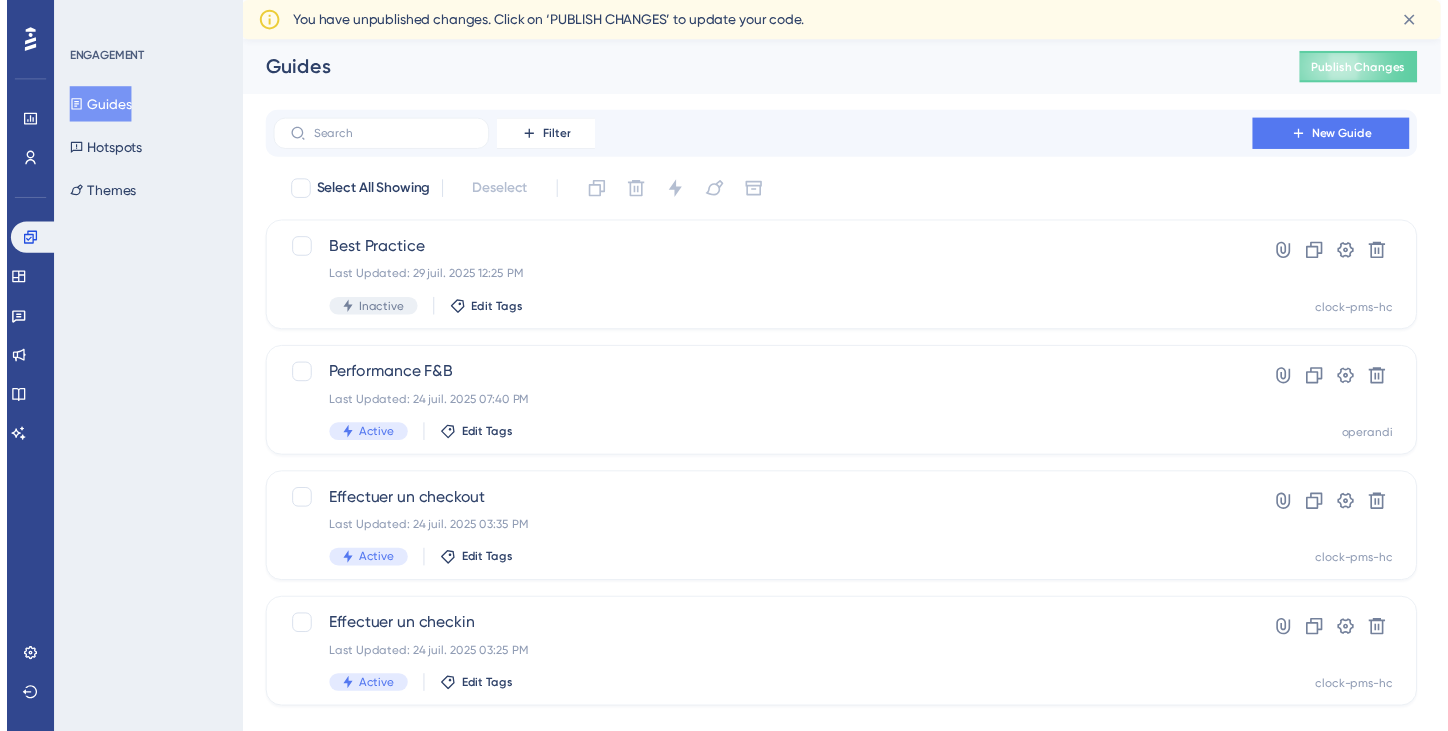 scroll, scrollTop: 0, scrollLeft: 0, axis: both 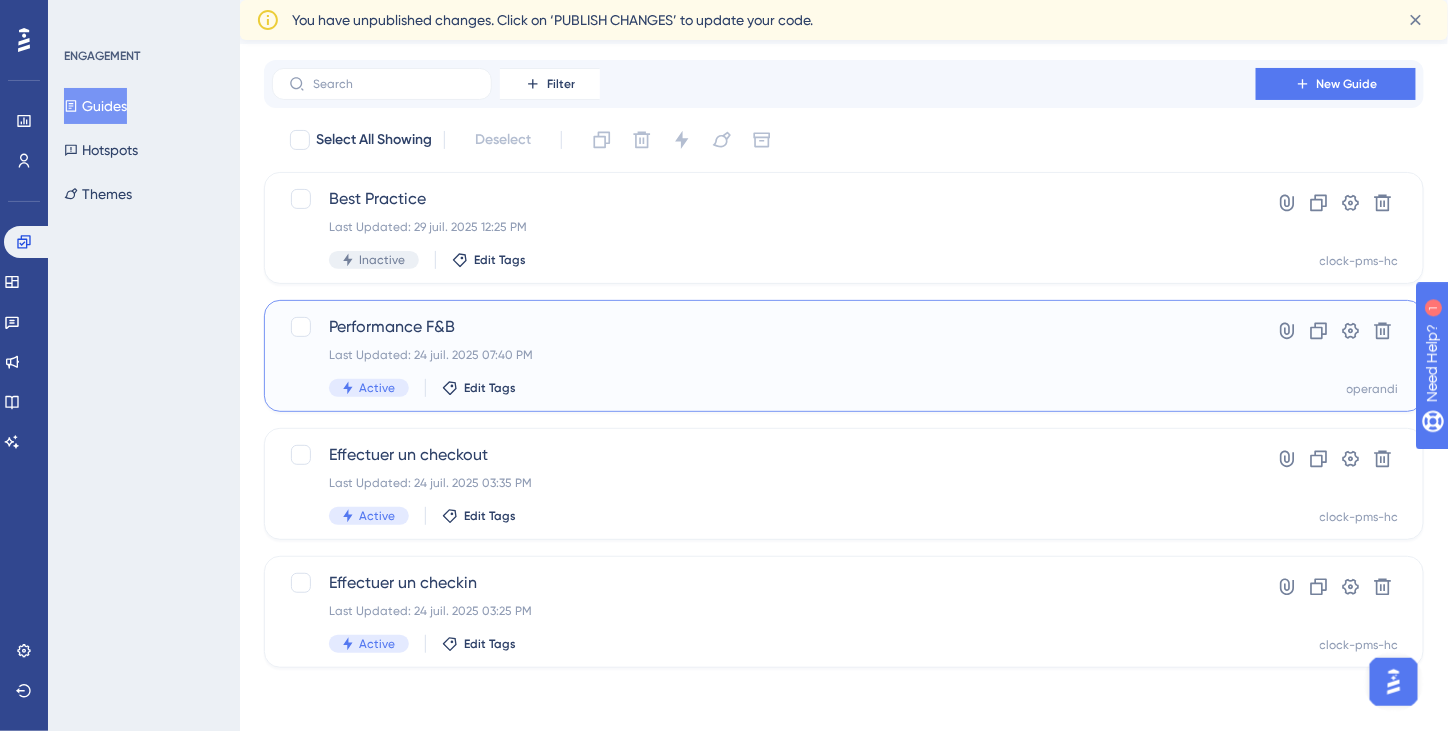 click on "Performance F&B Last Updated: 24 juil. 2025 07:40 PM Active Edit Tags" at bounding box center [764, 356] 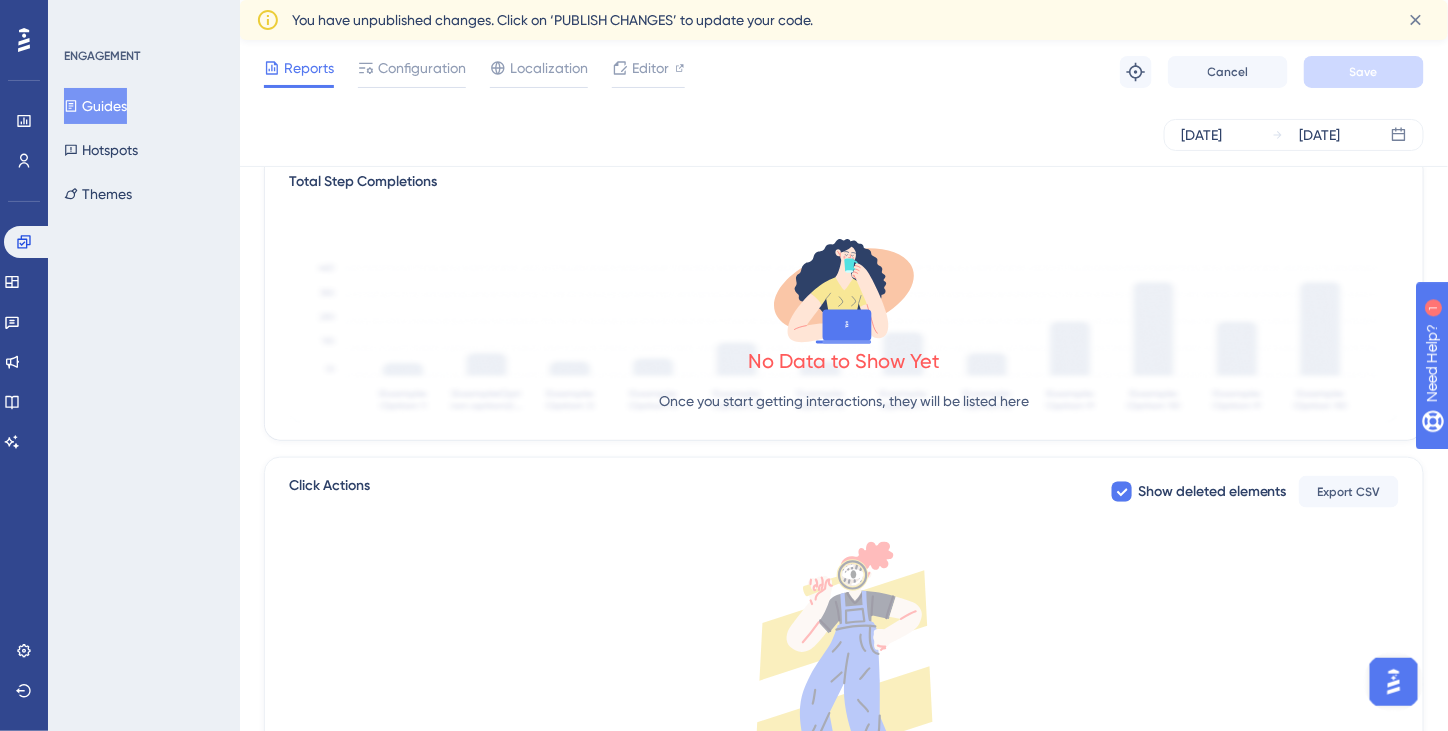 scroll, scrollTop: 0, scrollLeft: 0, axis: both 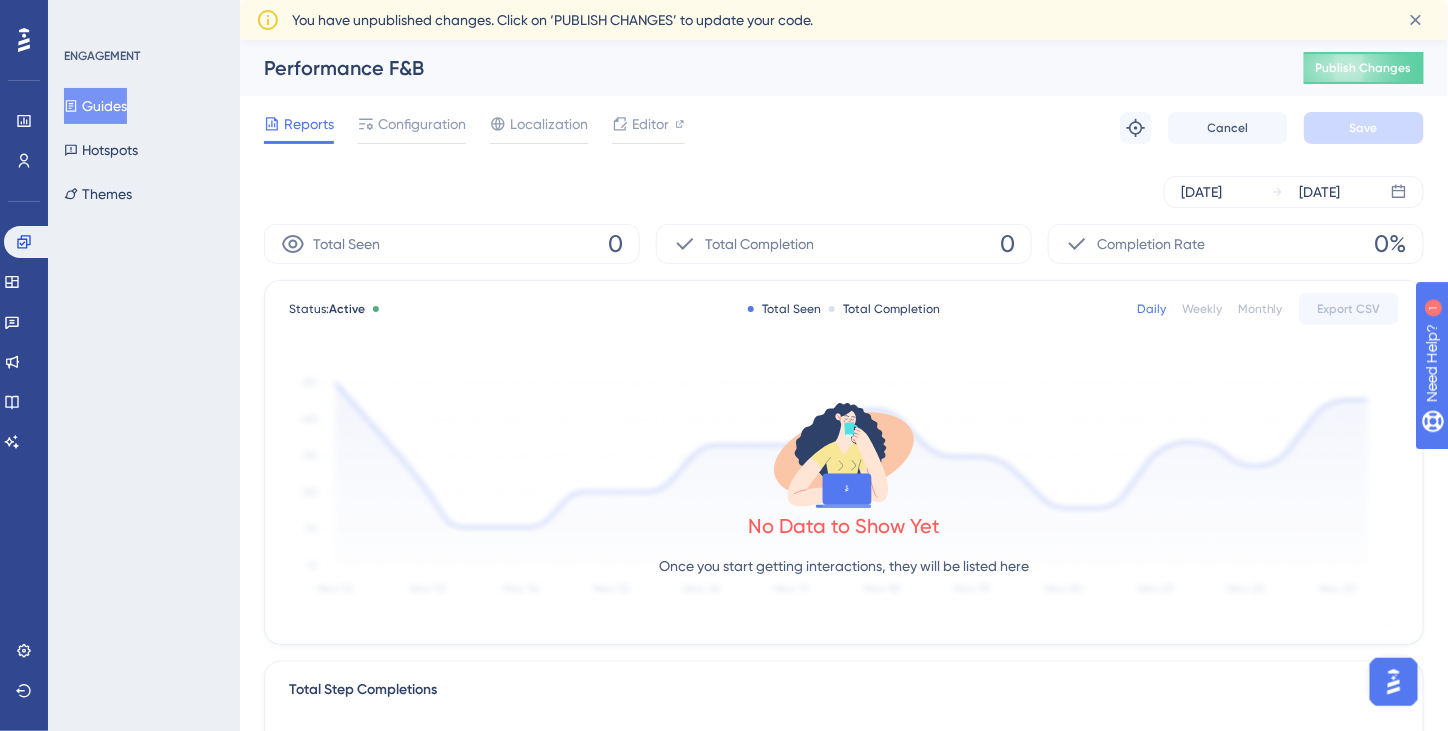 click on "Performance F&B Publish Changes" at bounding box center (844, 68) 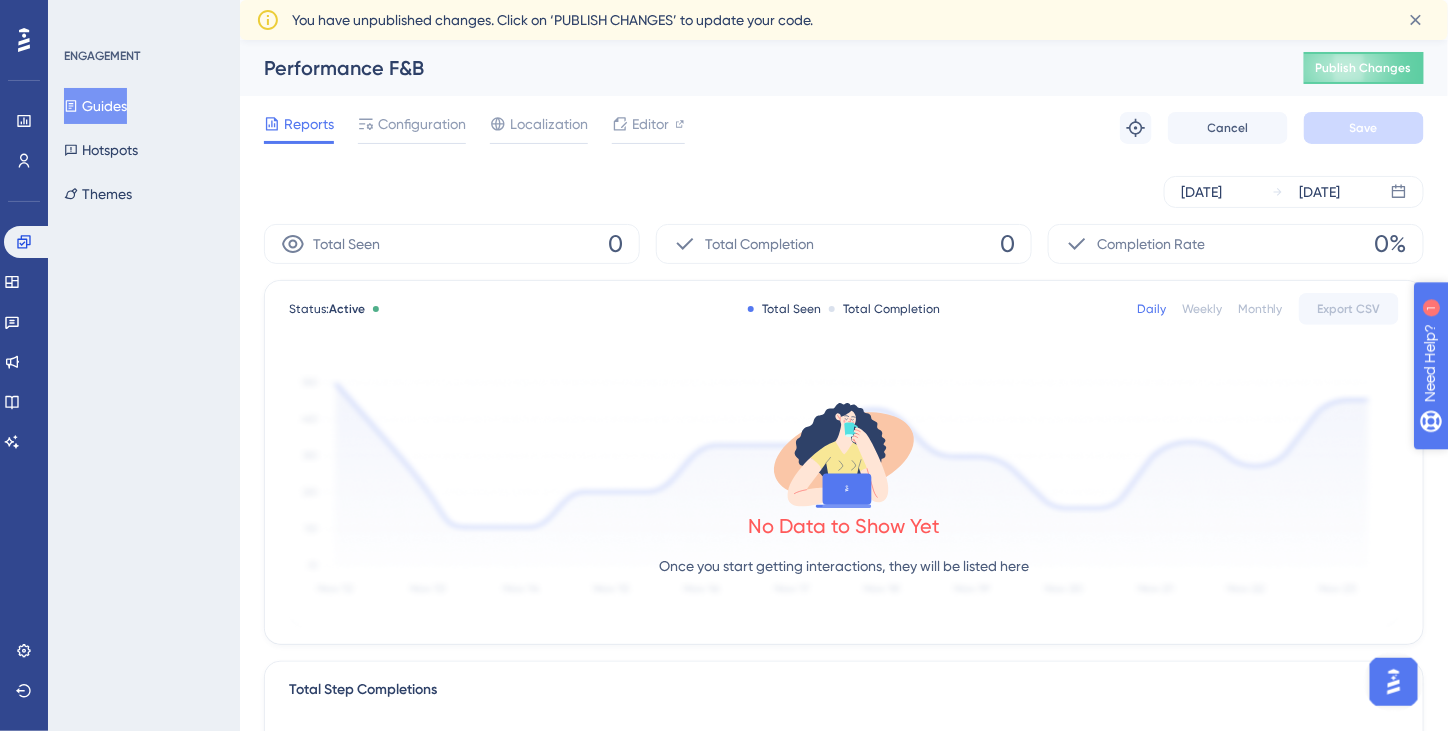 click on "Need Help?" at bounding box center (1499, 465) 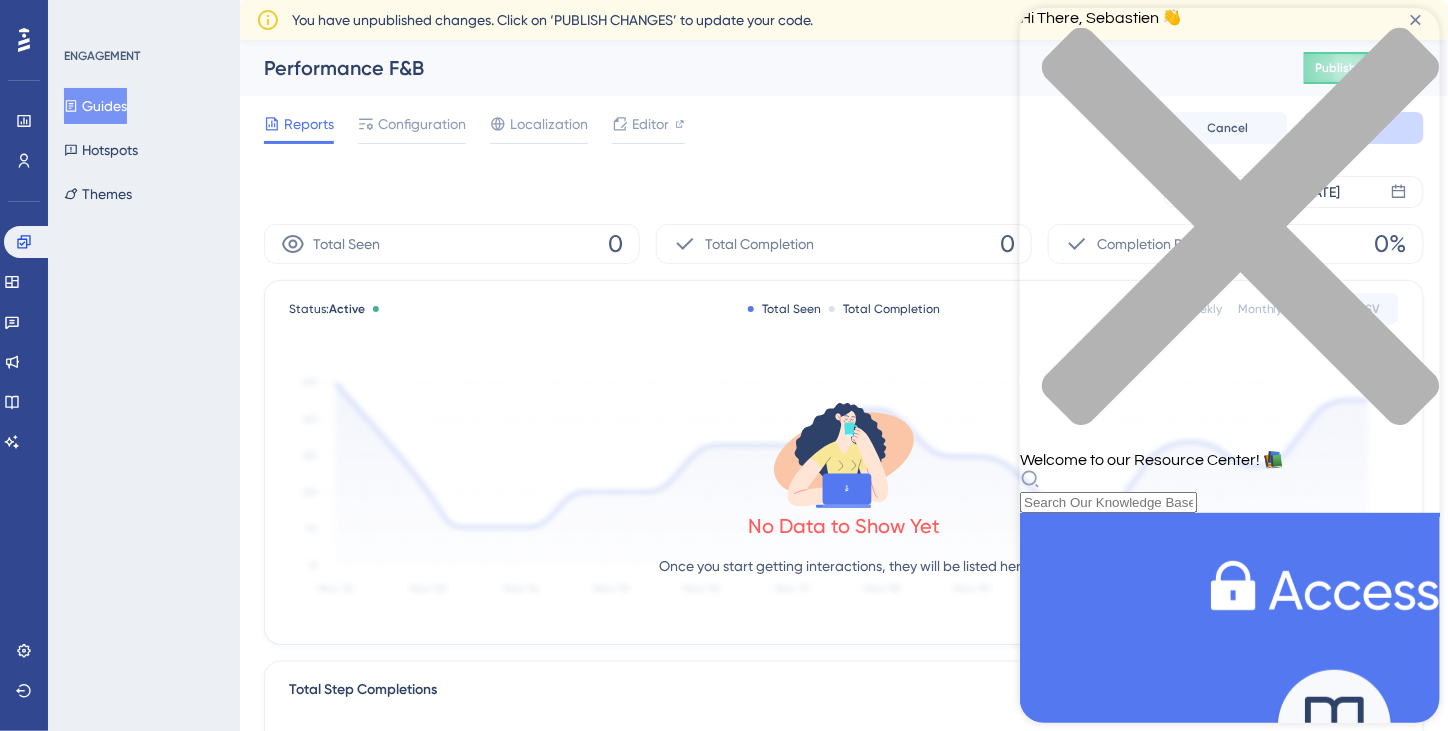 click 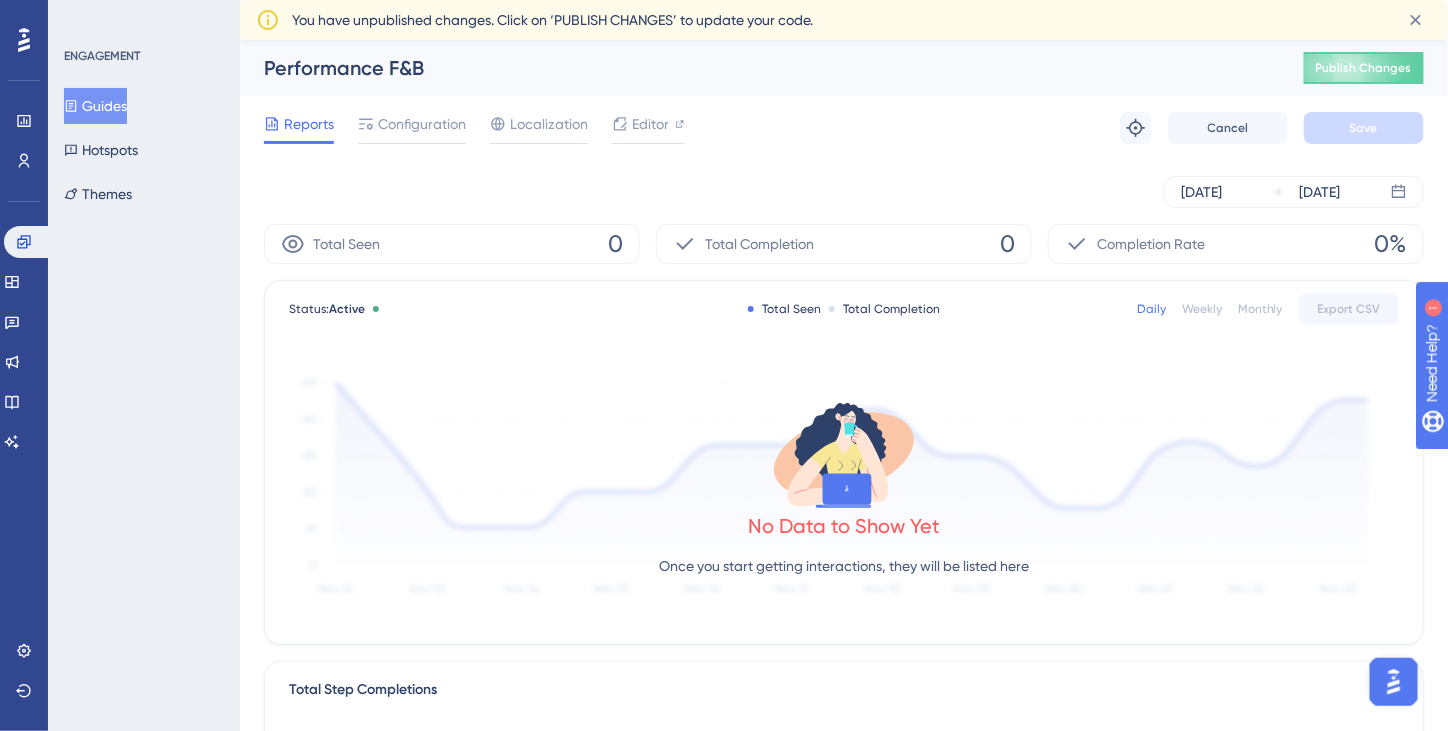 click on "Reports Configuration Localization Editor Troubleshoot Cancel Save" at bounding box center [844, 128] 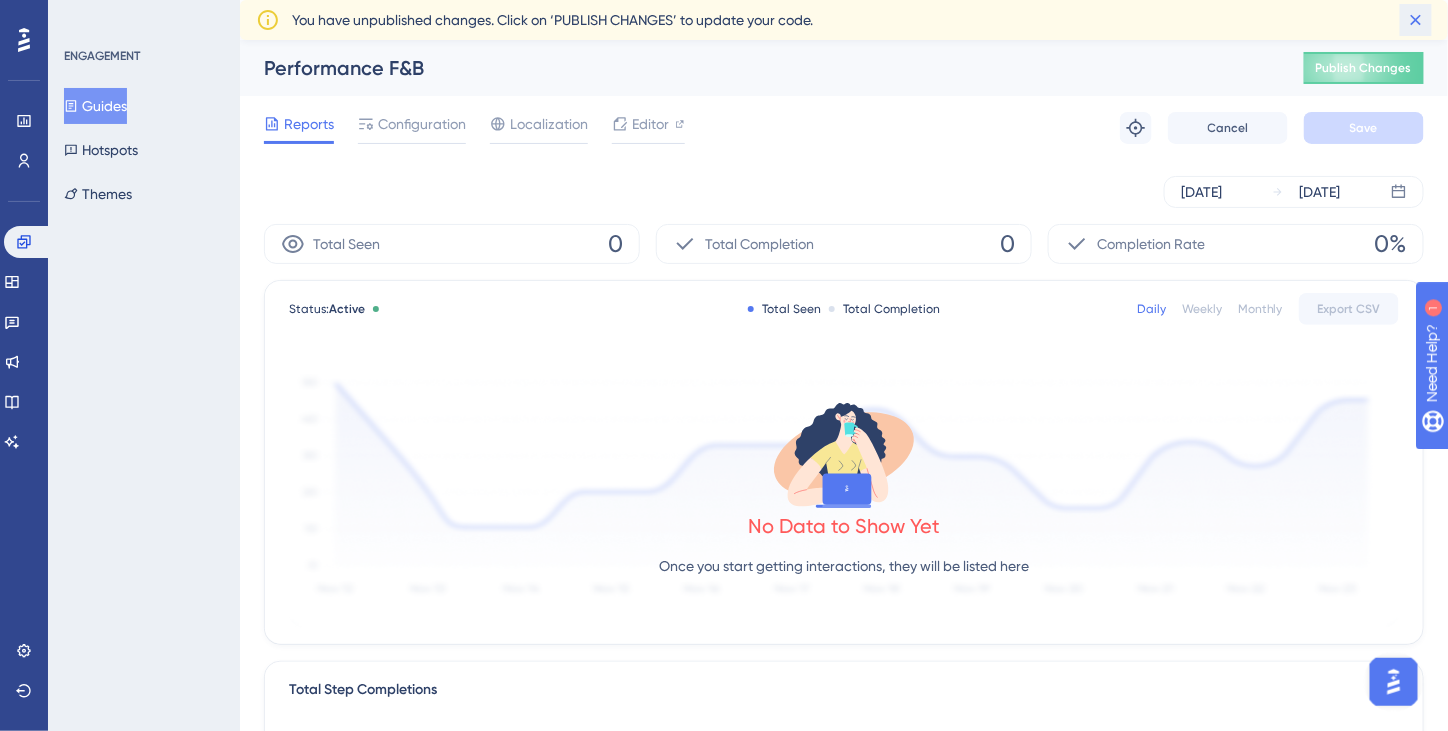 click 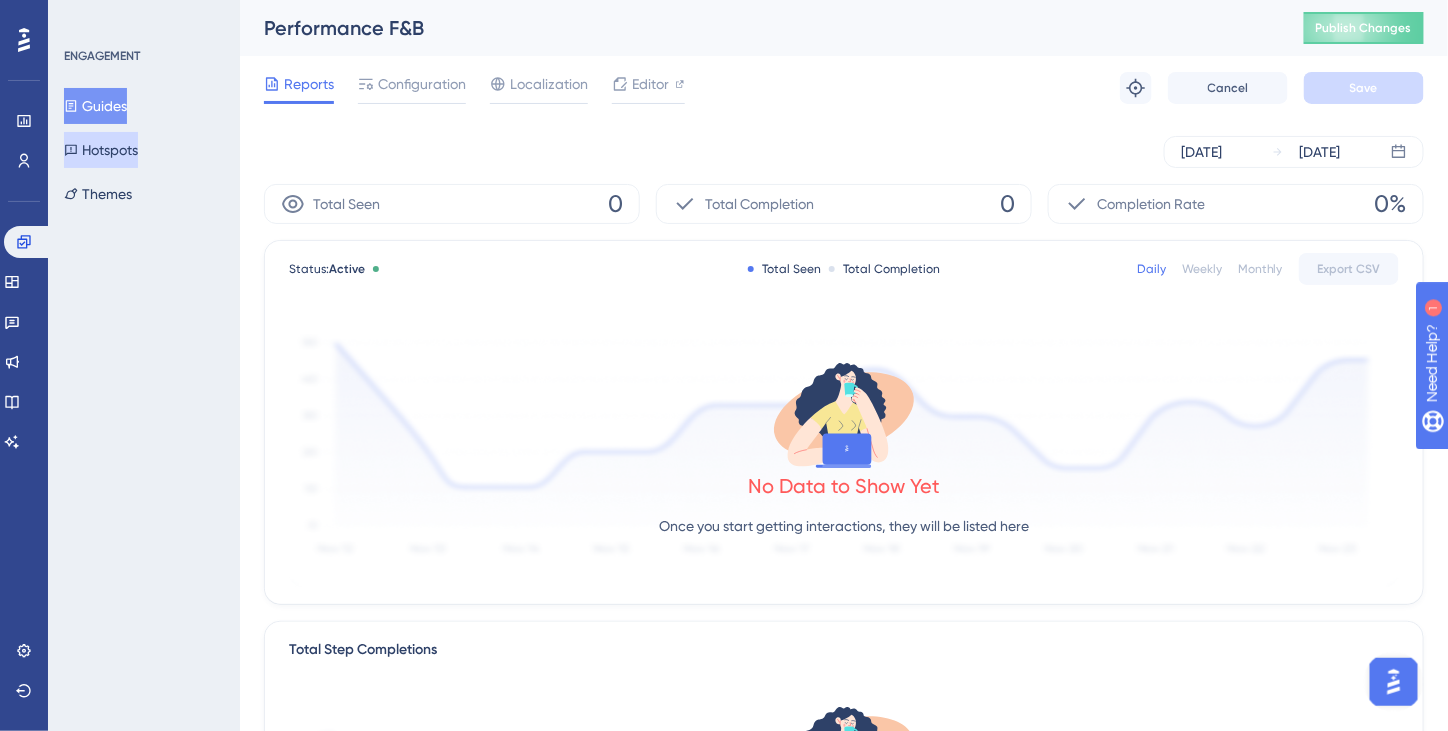 click on "Hotspots" at bounding box center (101, 150) 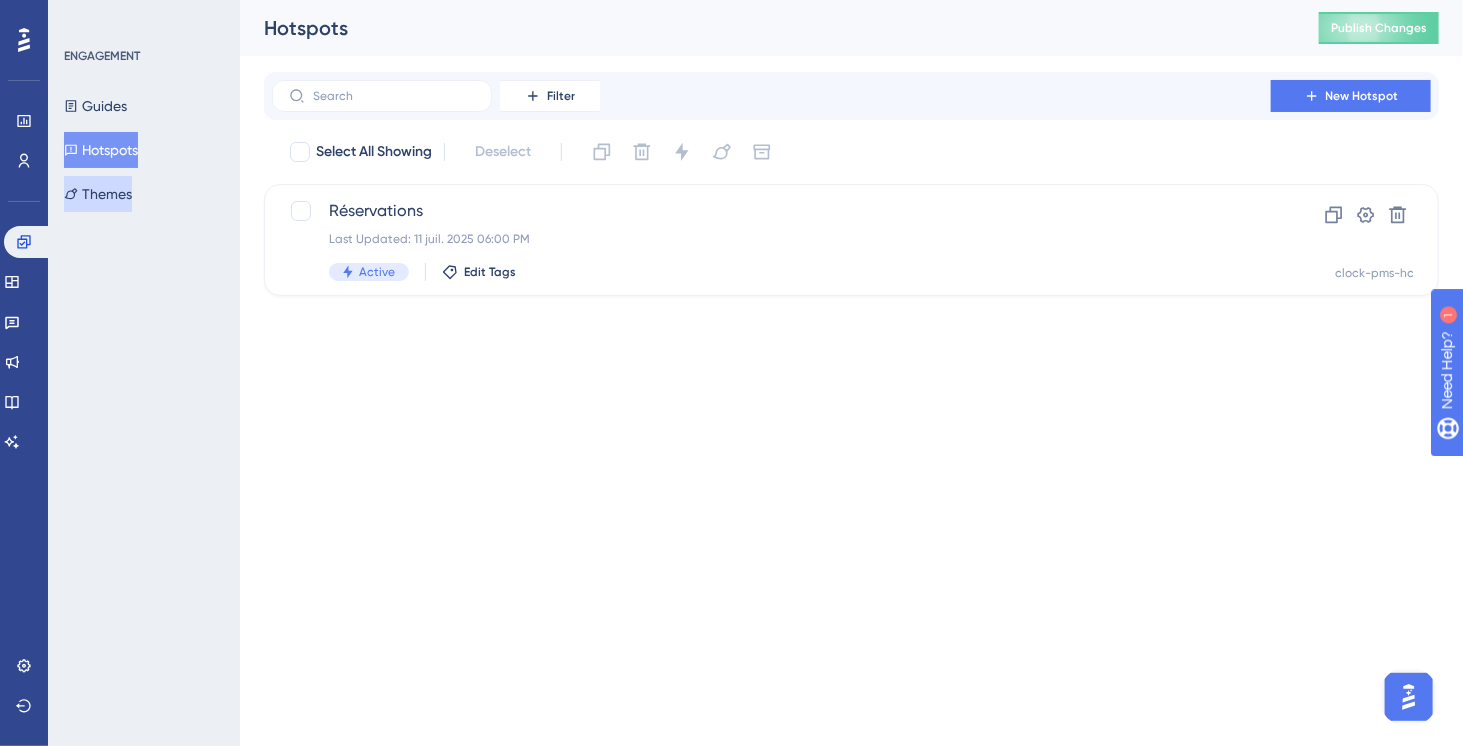 click on "Themes" at bounding box center [98, 194] 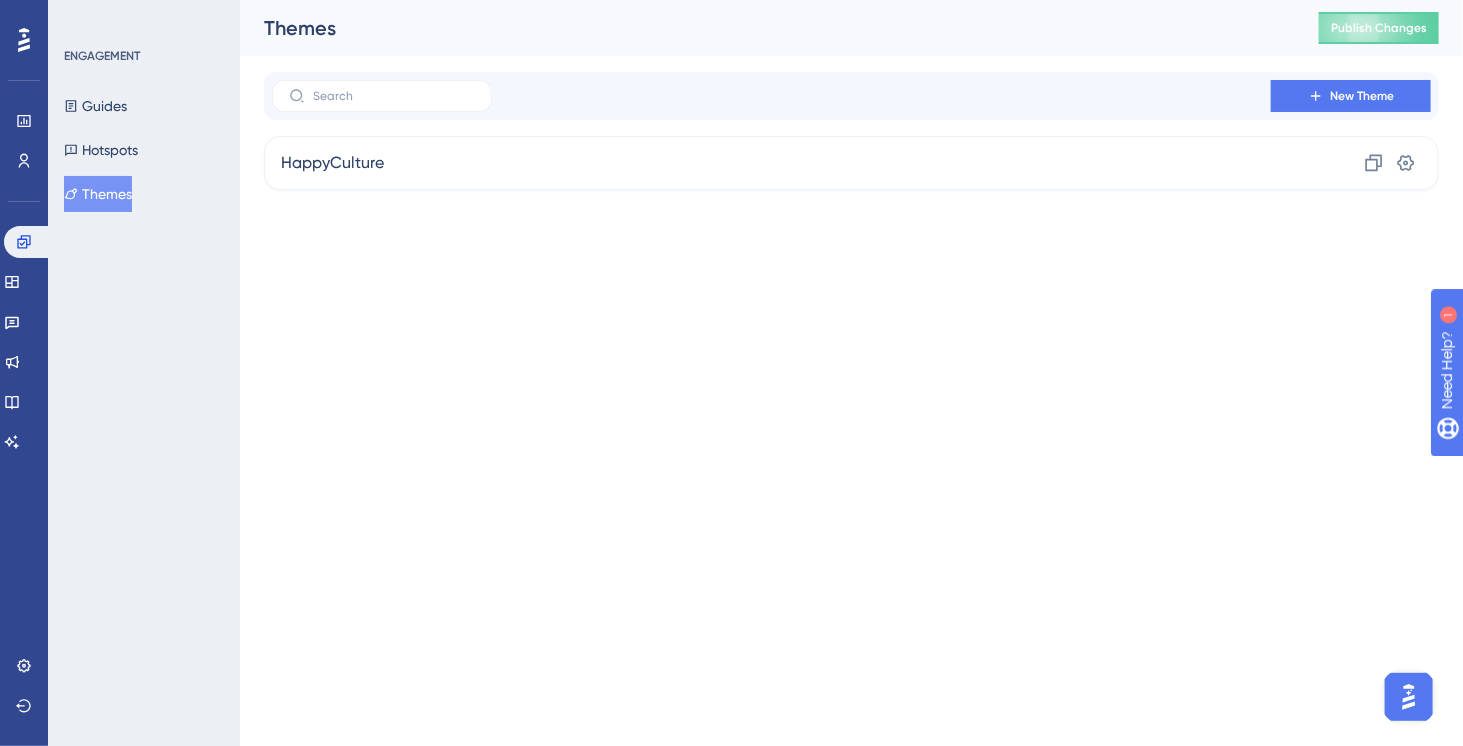 click on "Performance Users Engagement Widgets Feedback Product Updates Knowledge Base AI Assistant Settings Logout ENGAGEMENT Guides Hotspots Themes Themes Publish Changes New Theme HappyCulture Clone Settings" at bounding box center (731, 0) 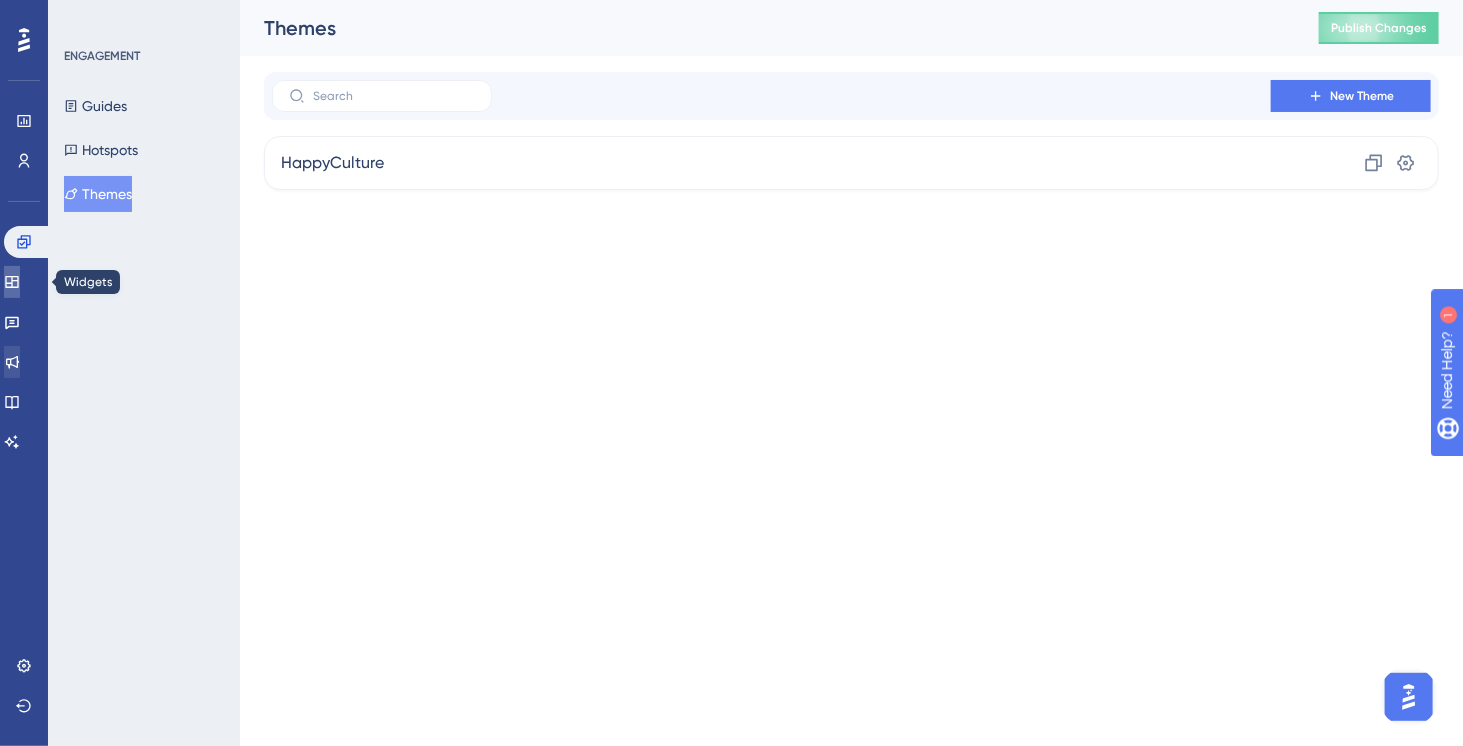 drag, startPoint x: 25, startPoint y: 281, endPoint x: 37, endPoint y: 355, distance: 74.96666 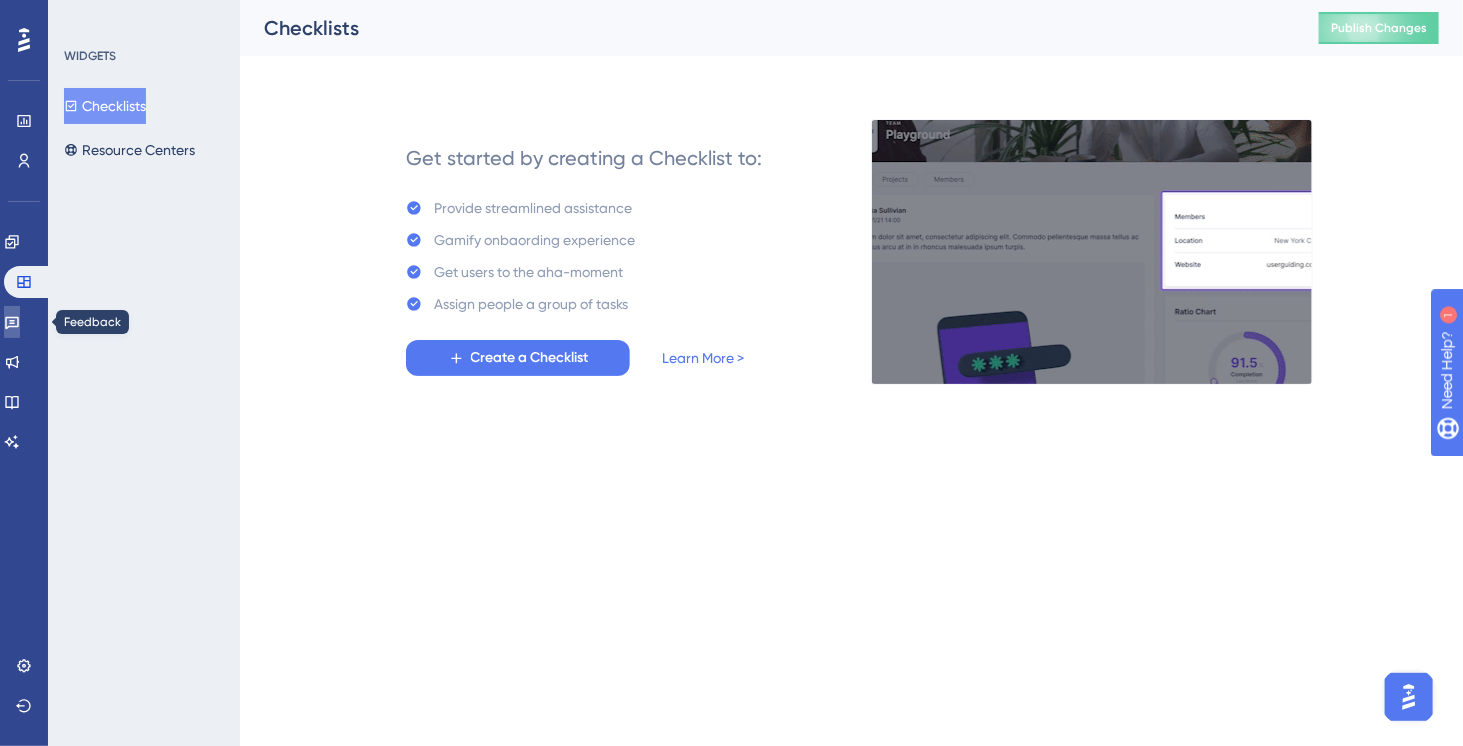 click 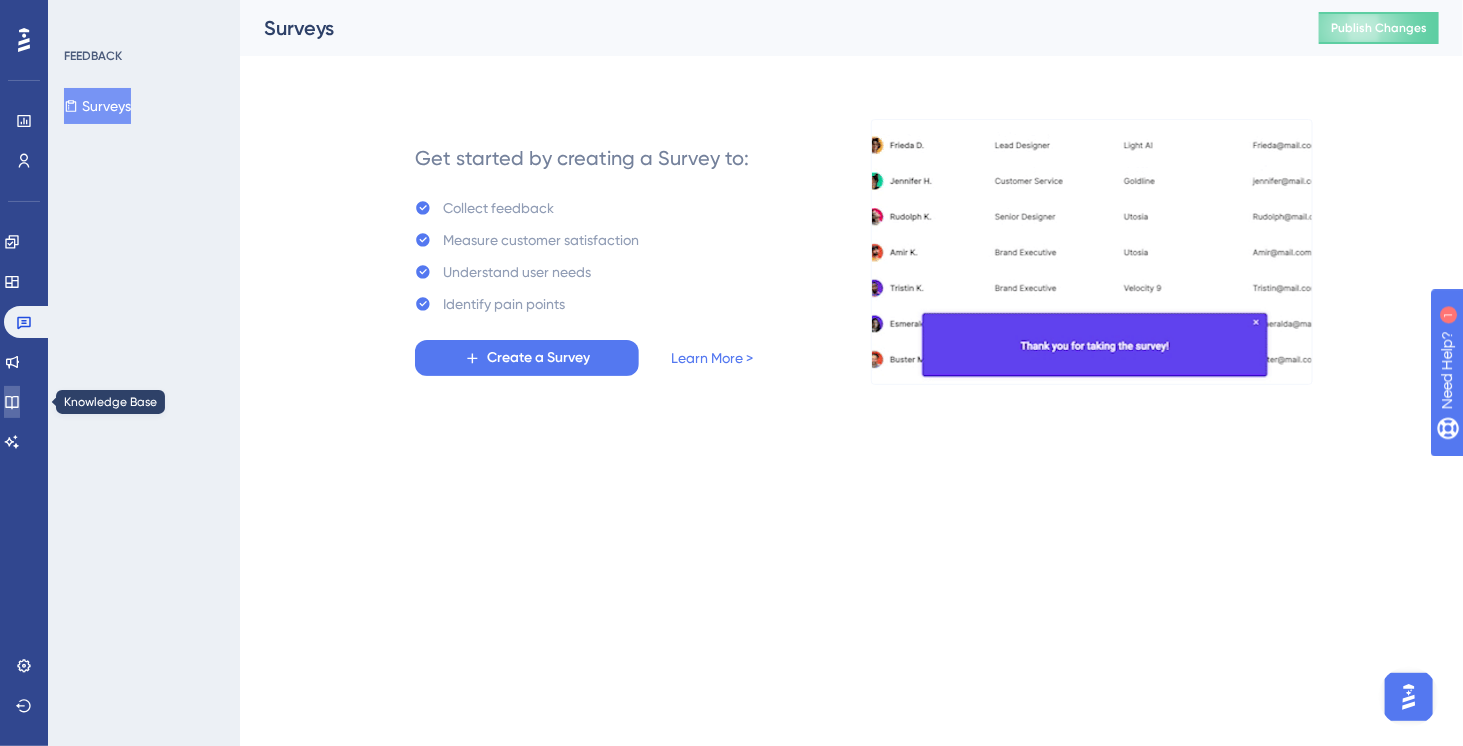 click 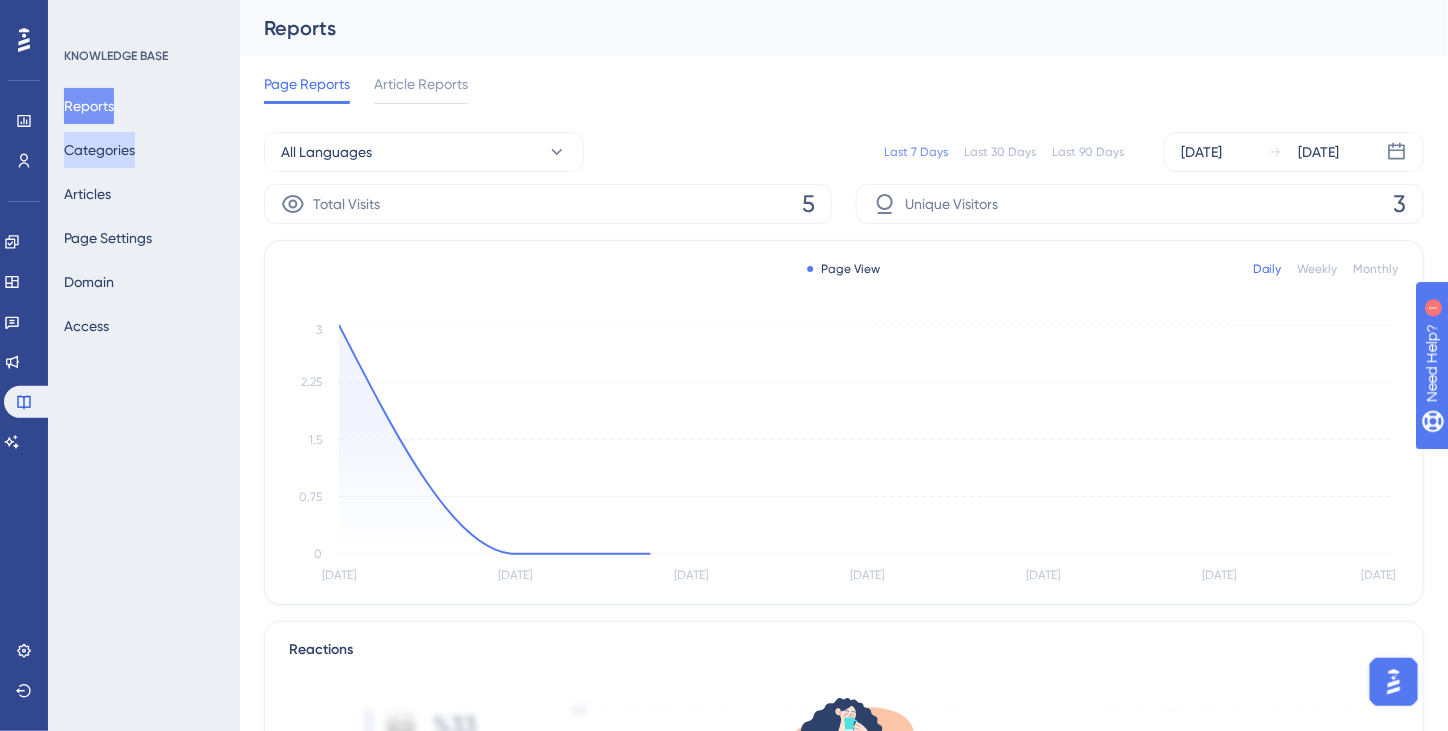 click on "Categories" at bounding box center (99, 150) 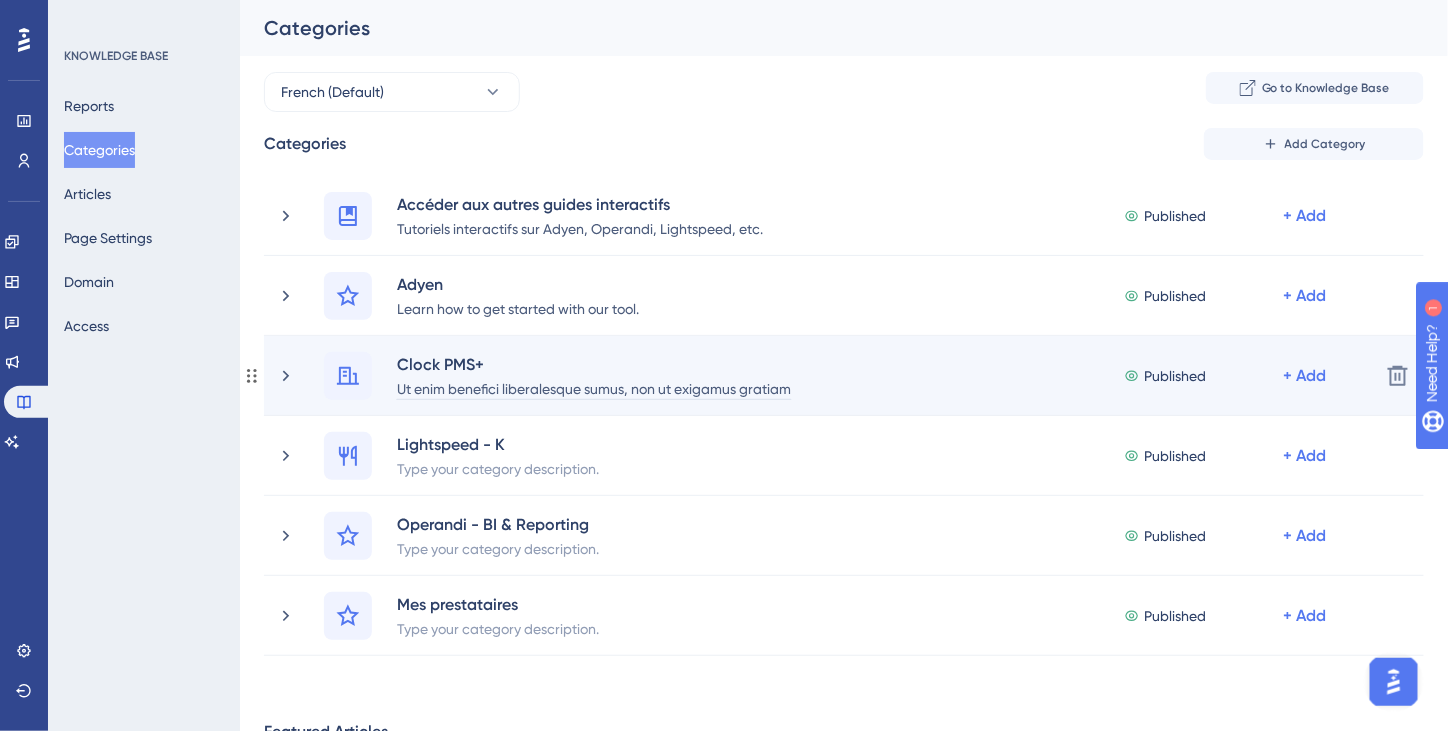 click on "Ut enim benefici liberalesque sumus, non ut exigamus gratiam" at bounding box center (594, 388) 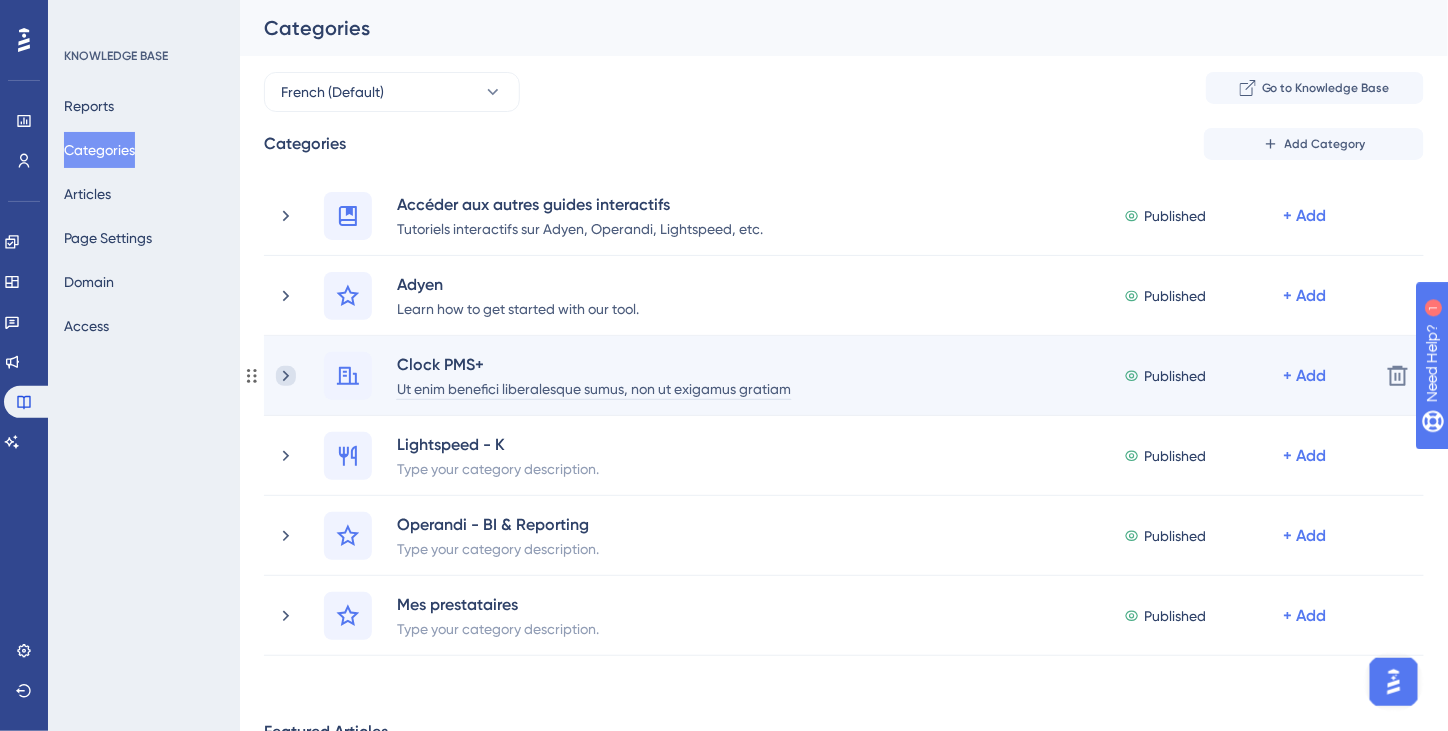 click 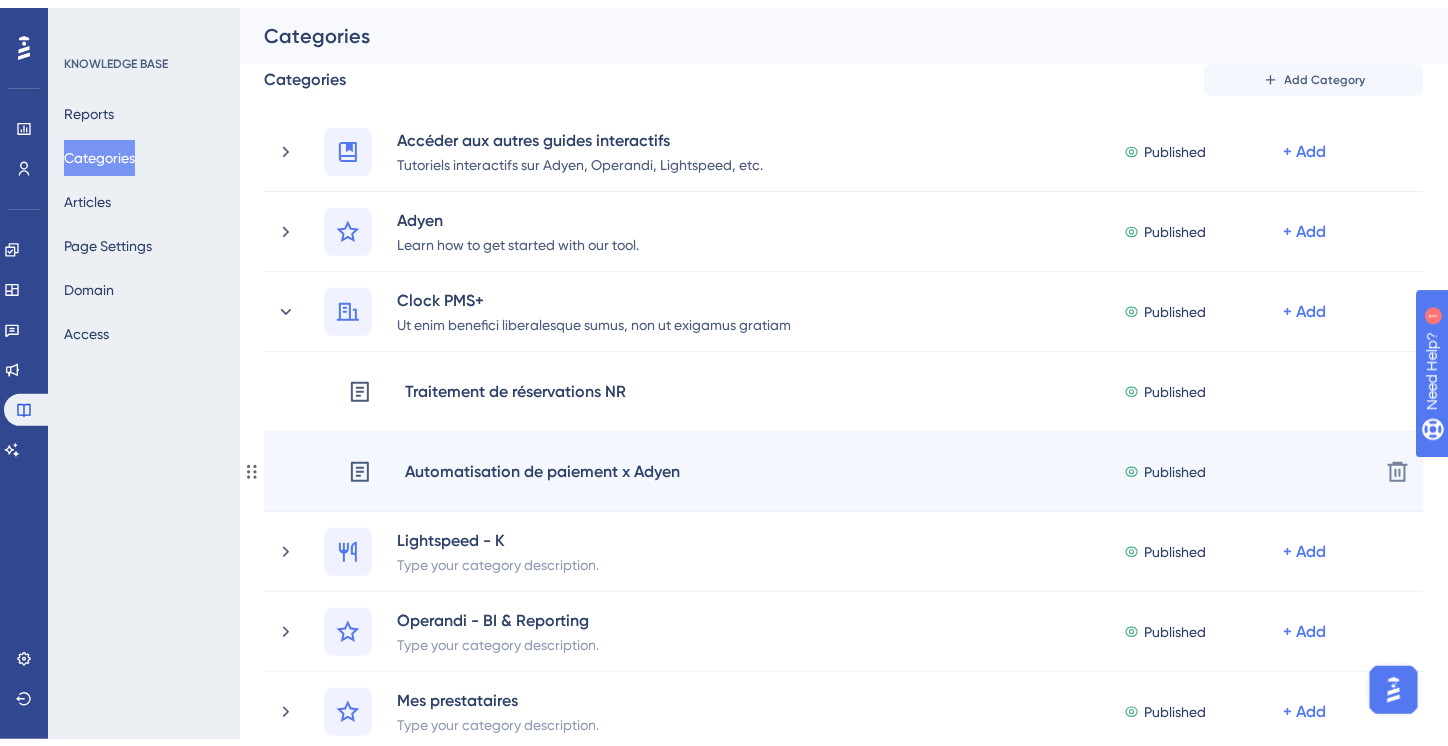 scroll, scrollTop: 100, scrollLeft: 0, axis: vertical 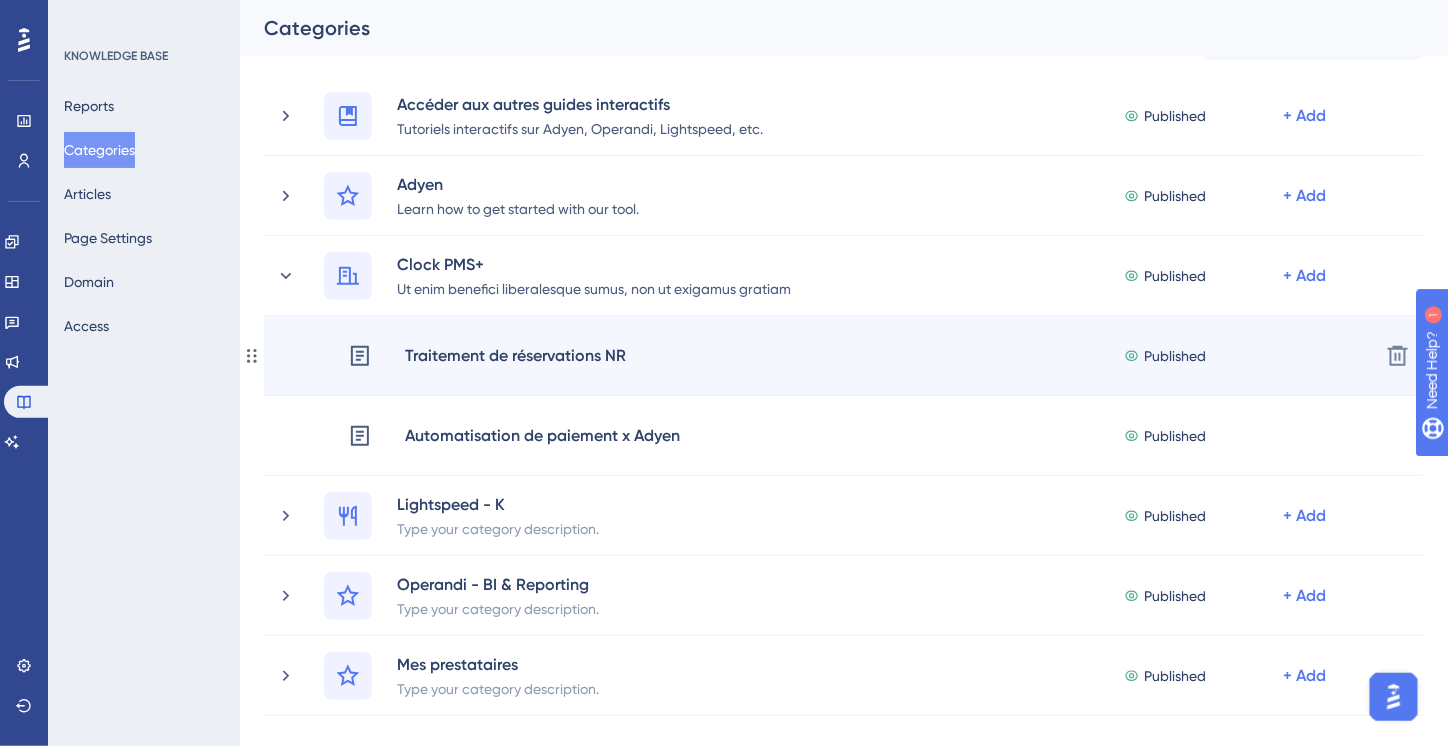 click on "Traitement de réservations NR" at bounding box center (515, 356) 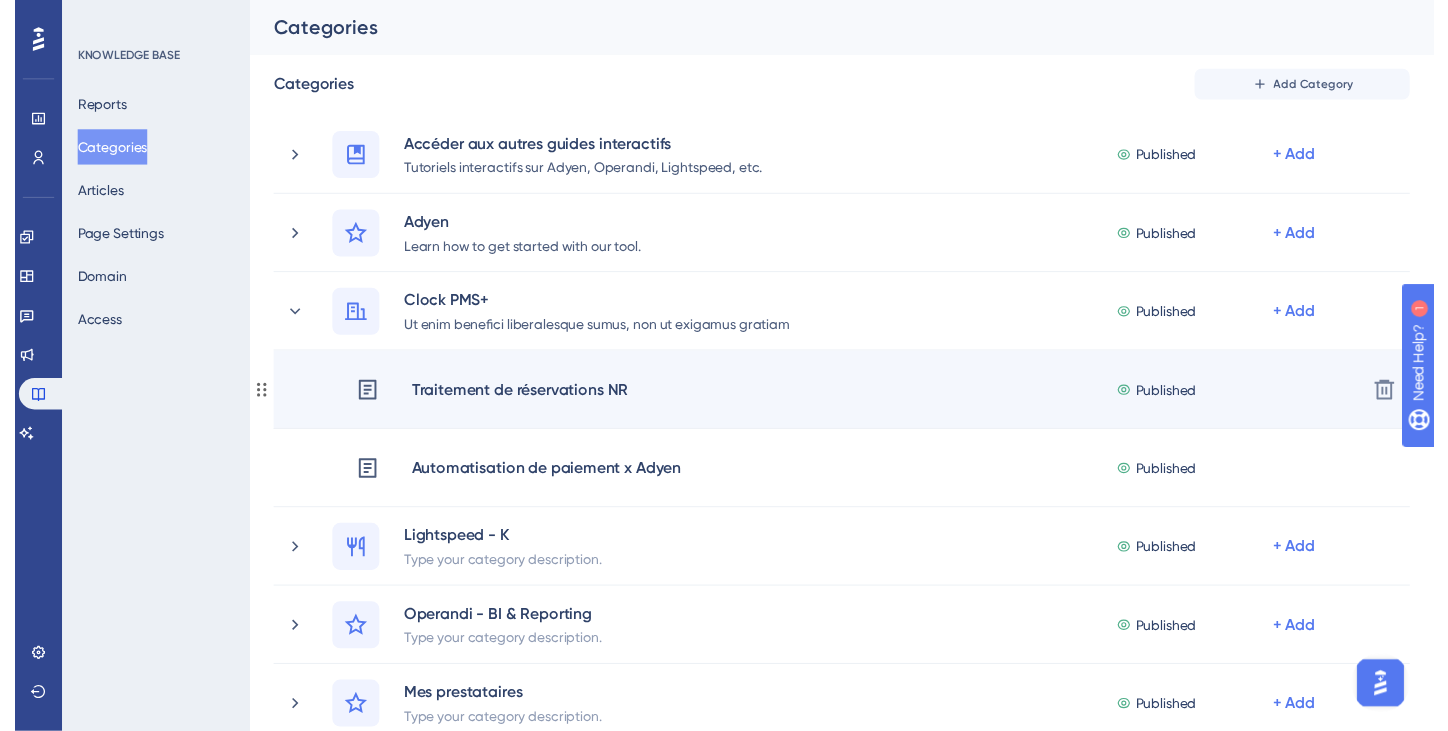 scroll, scrollTop: 0, scrollLeft: 0, axis: both 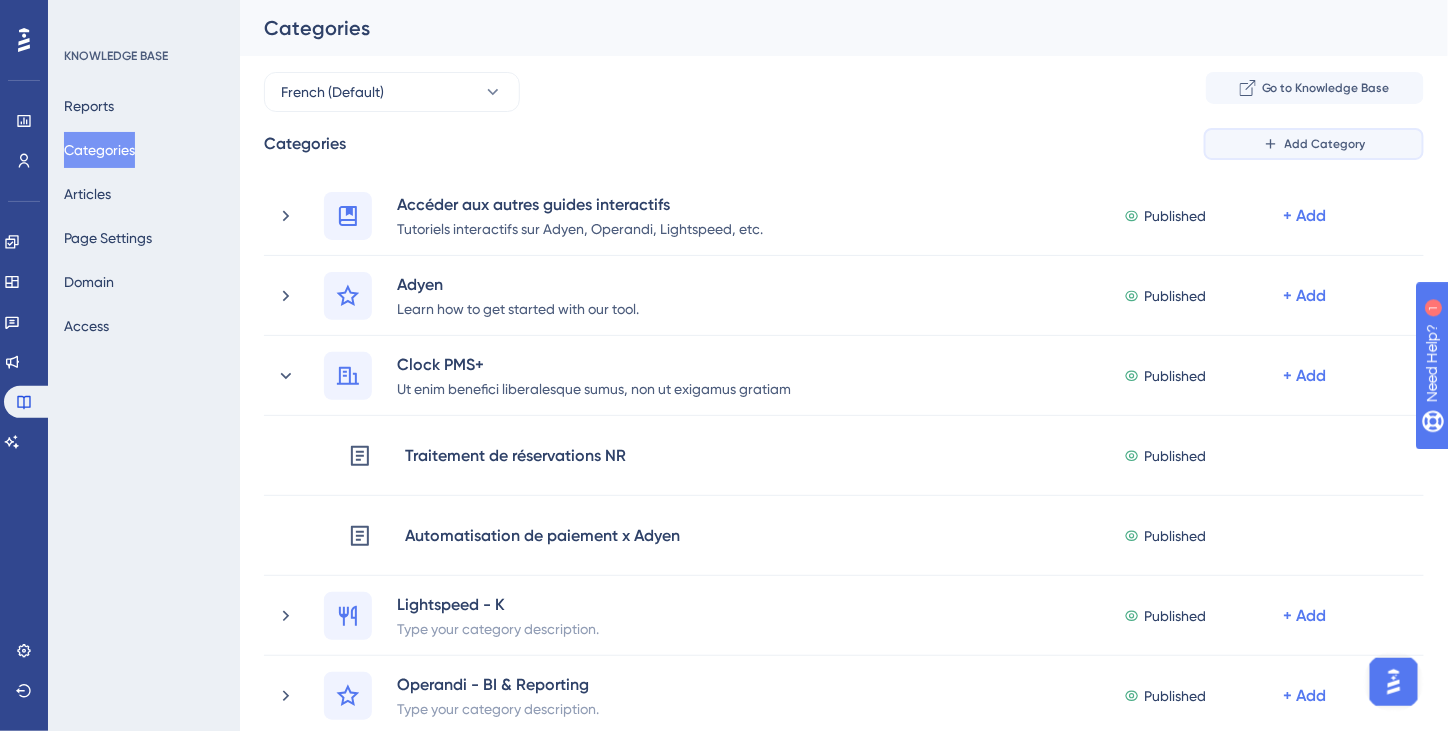 click 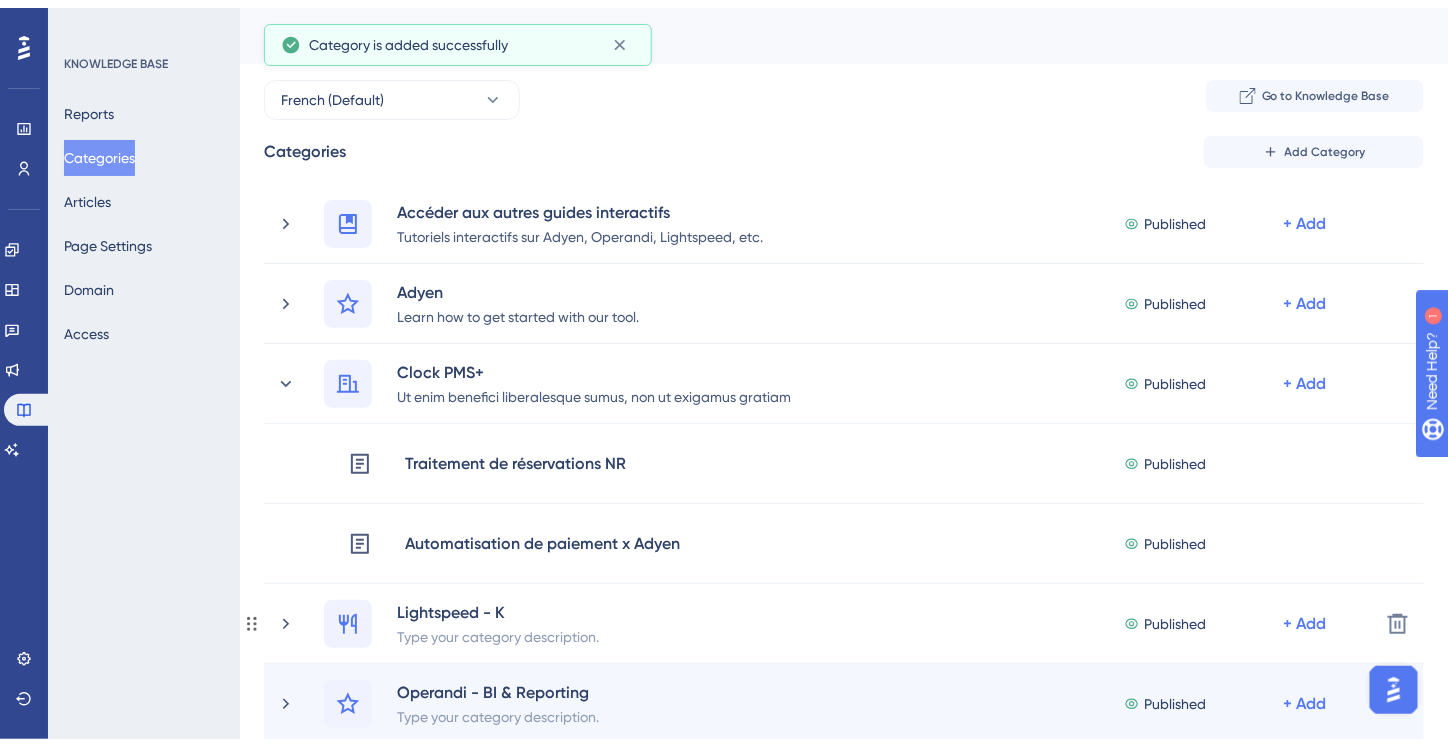 scroll, scrollTop: 410, scrollLeft: 0, axis: vertical 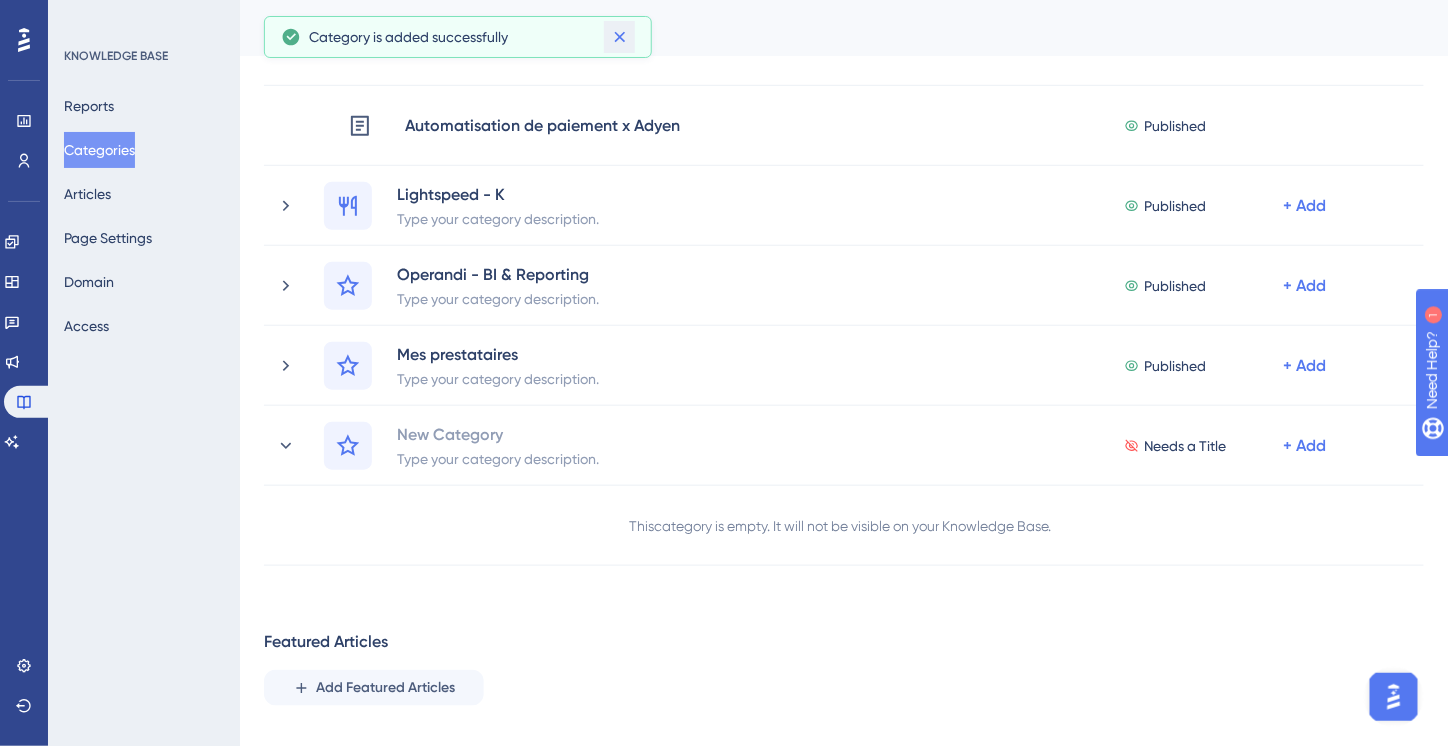click 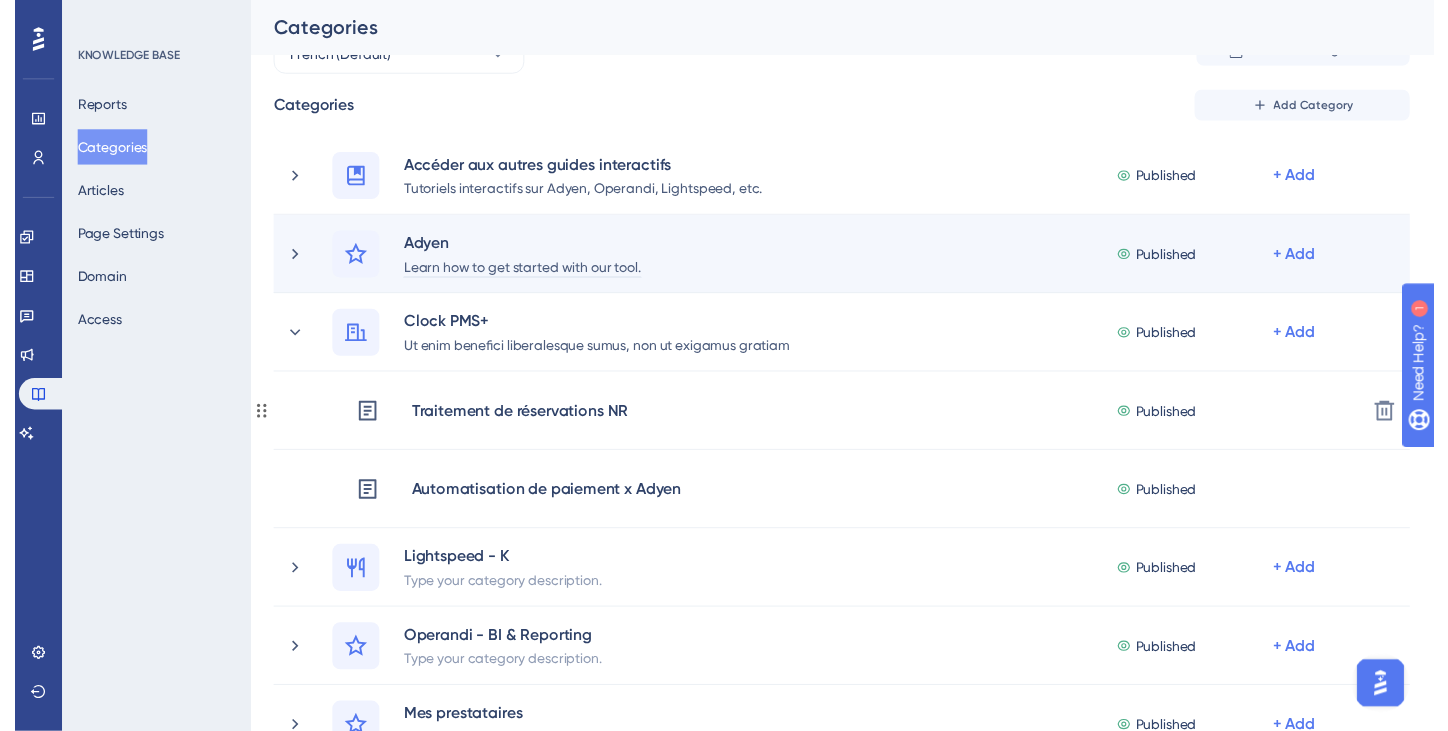 scroll, scrollTop: 25, scrollLeft: 0, axis: vertical 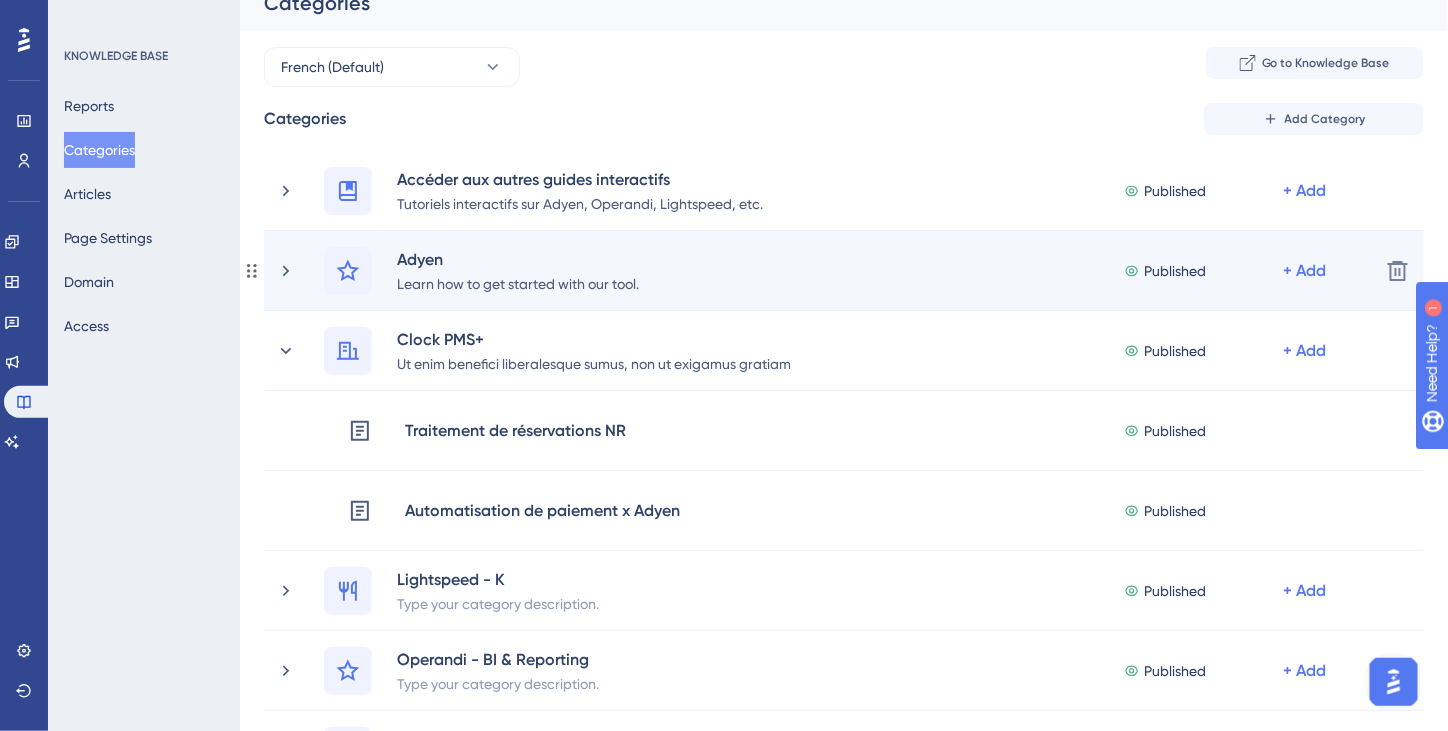 click on "Published + Add" at bounding box center (1244, 271) 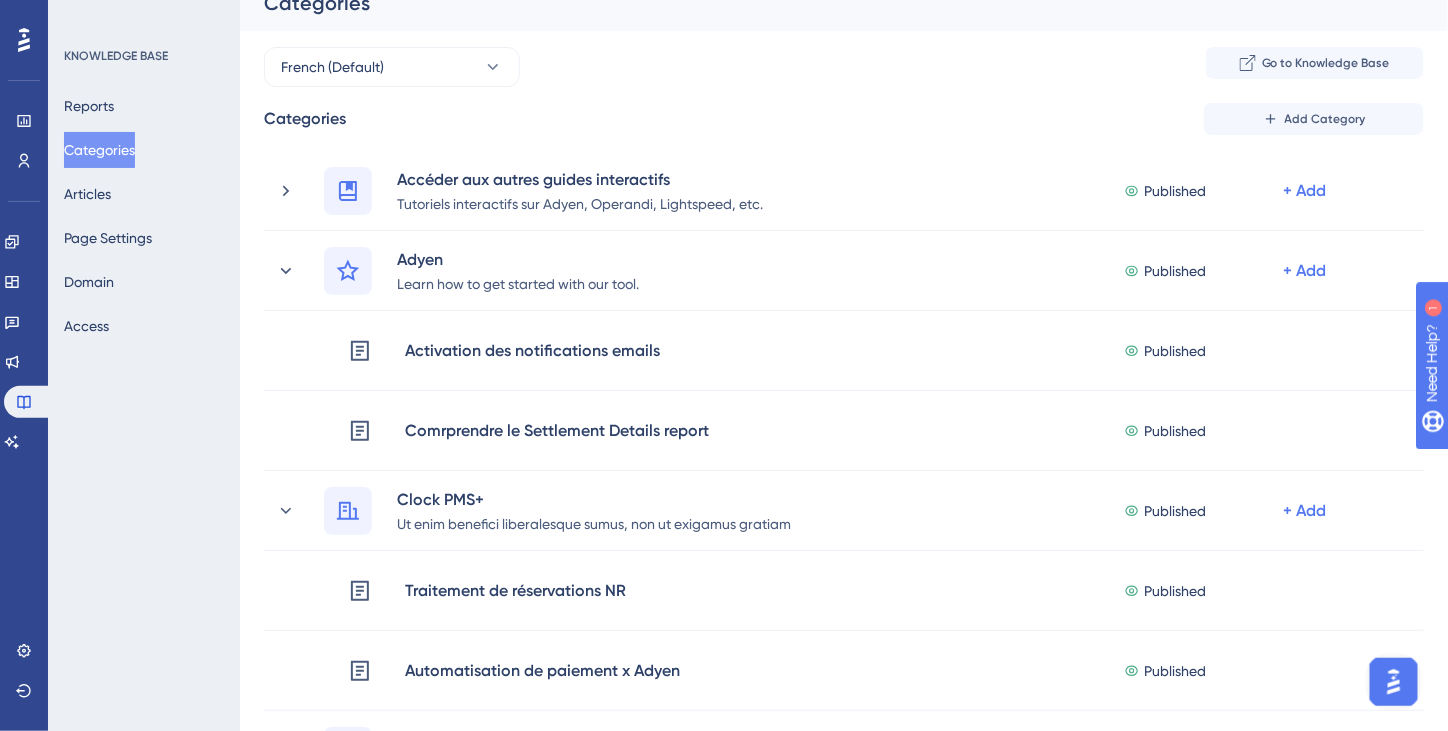 click on "French (Default) Go to Knowledge Base Categories Add Category Accéder aux autres guides interactifs Tutoriels interactifs sur Adyen, Operandi, Lightspeed, etc.   Published + Add Delete Comment accéder aux autres guides interactifs ?   Published + Add Delete Adyen Learn how to get started with our tool.   Published + Add Delete Activation des notifications emails   Published + Add Delete Comrprendre le Settlement Details report   Published + Add Delete Clock PMS+ Ut enim benefici liberalesque sumus, non ut exigamus gratiam   Published + Add Delete Traitement de réservations NR   Published + Add Delete Automatisation de paiement x Adyen   Published + Add Delete Lightspeed - K Type your category description.   Published + Add Delete Clôturer correctement [PERSON_NAME]   Published + Add Delete Operandi - BI & Reporting Type your category description.   Published + Add Delete Rapport Daily F&B   Published + Add Delete Mes prestataires Type your category description.   Published + Add Delete IT & internet   + Add" at bounding box center [844, 795] 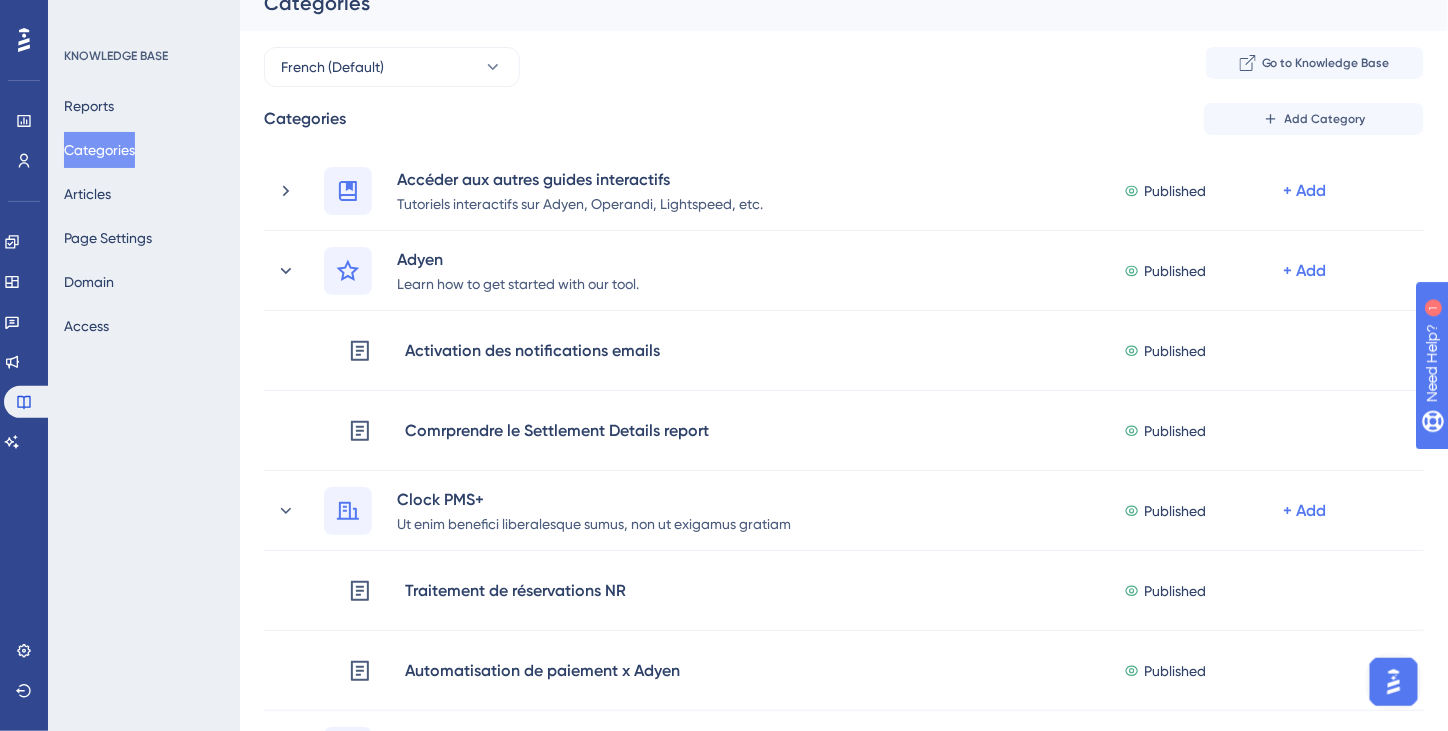 click on "Categories Add Category" at bounding box center (844, 119) 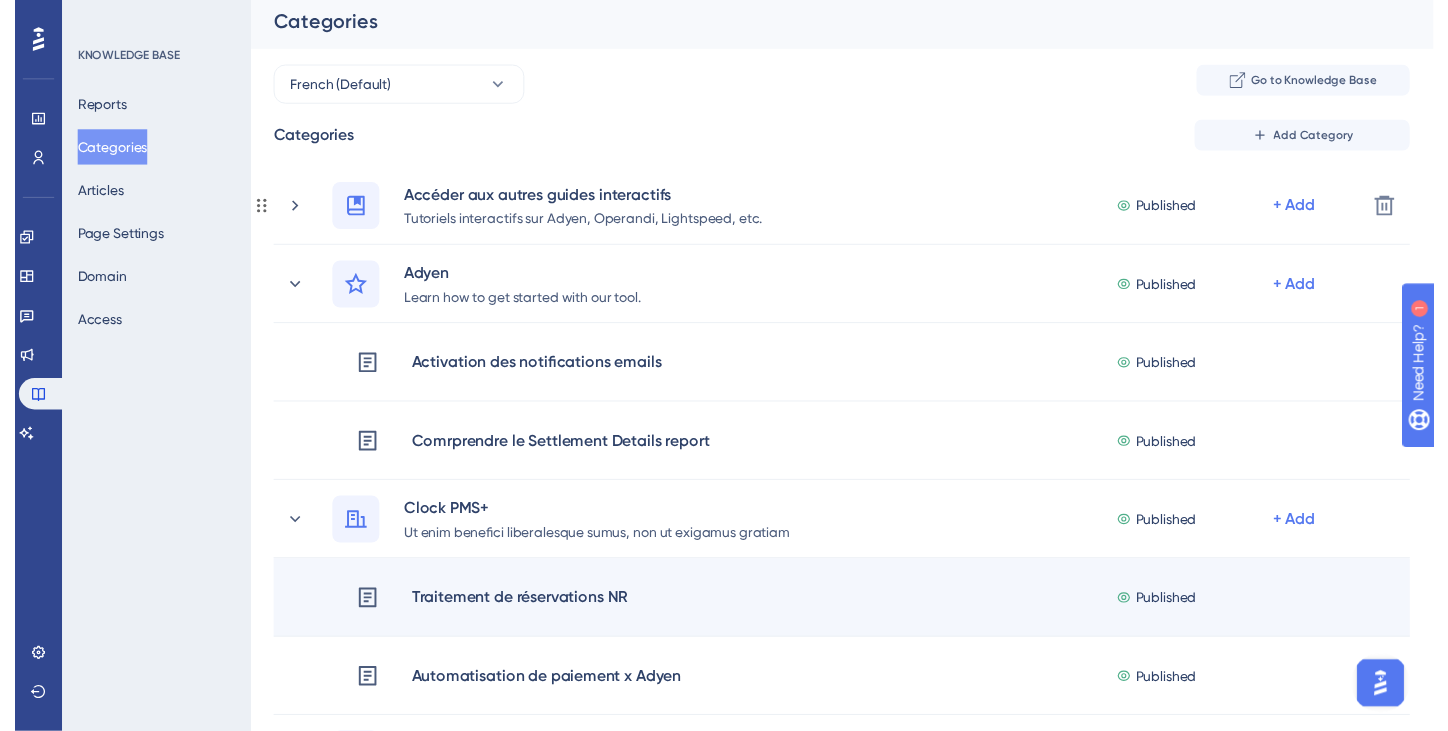 scroll, scrollTop: 0, scrollLeft: 0, axis: both 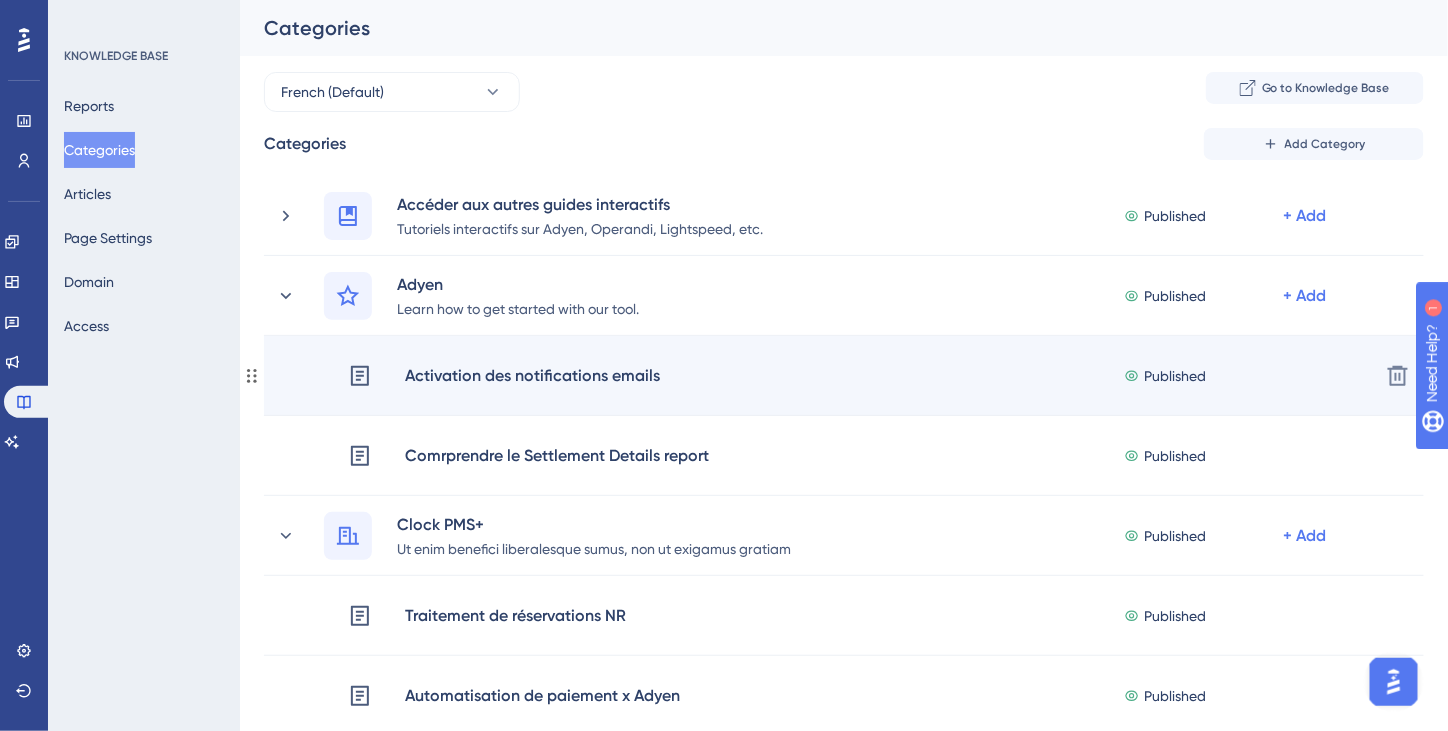 click on "Activation des notifications emails" at bounding box center (532, 376) 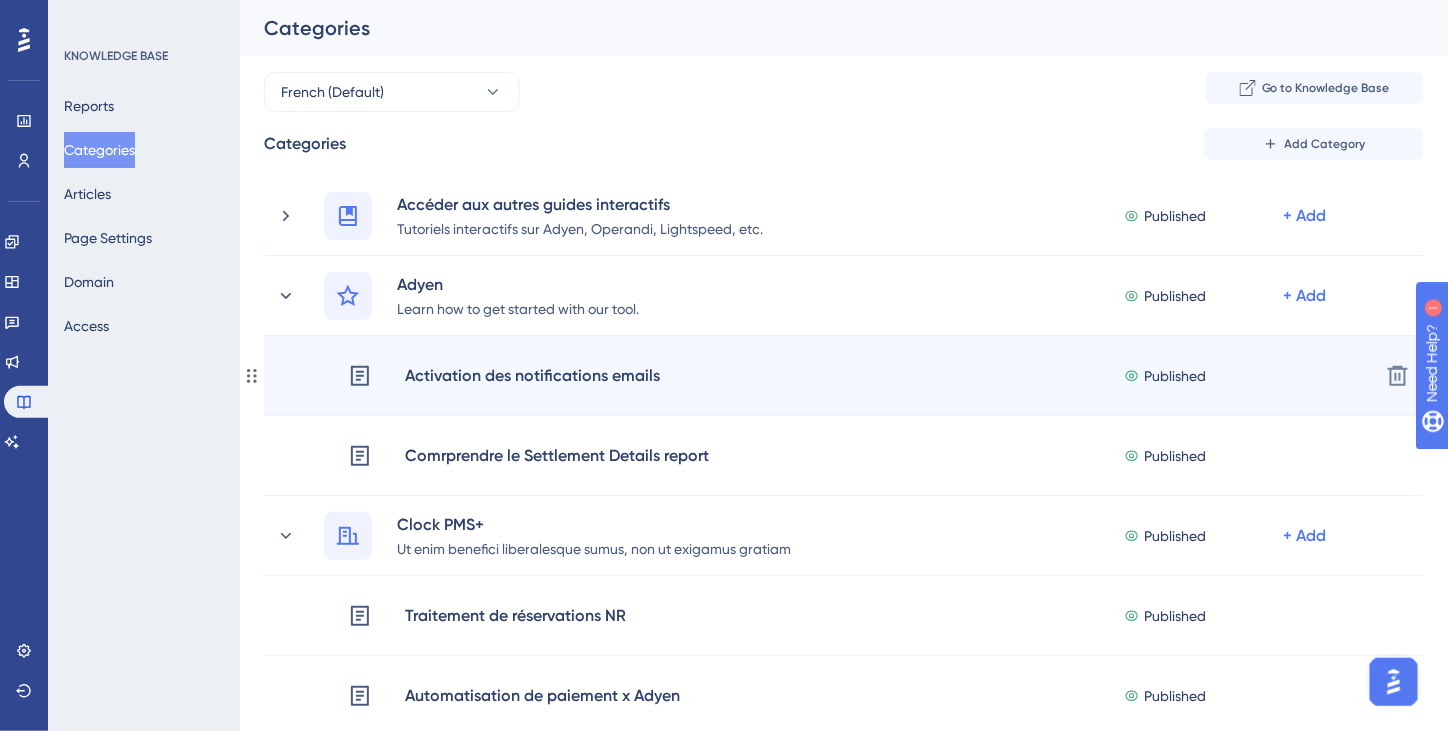click on "Activation des notifications emails" at bounding box center (532, 376) 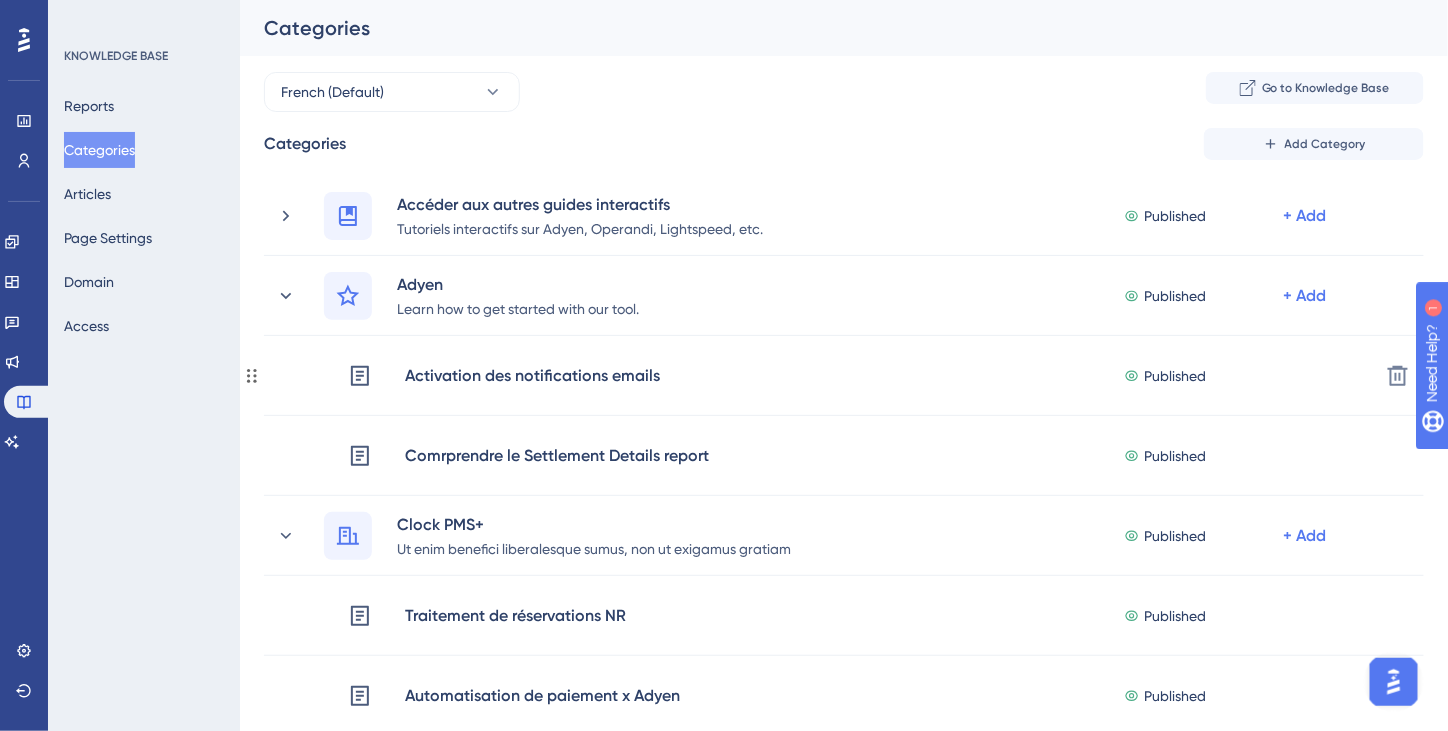 click on "Activation des notifications emails" at bounding box center [532, 376] 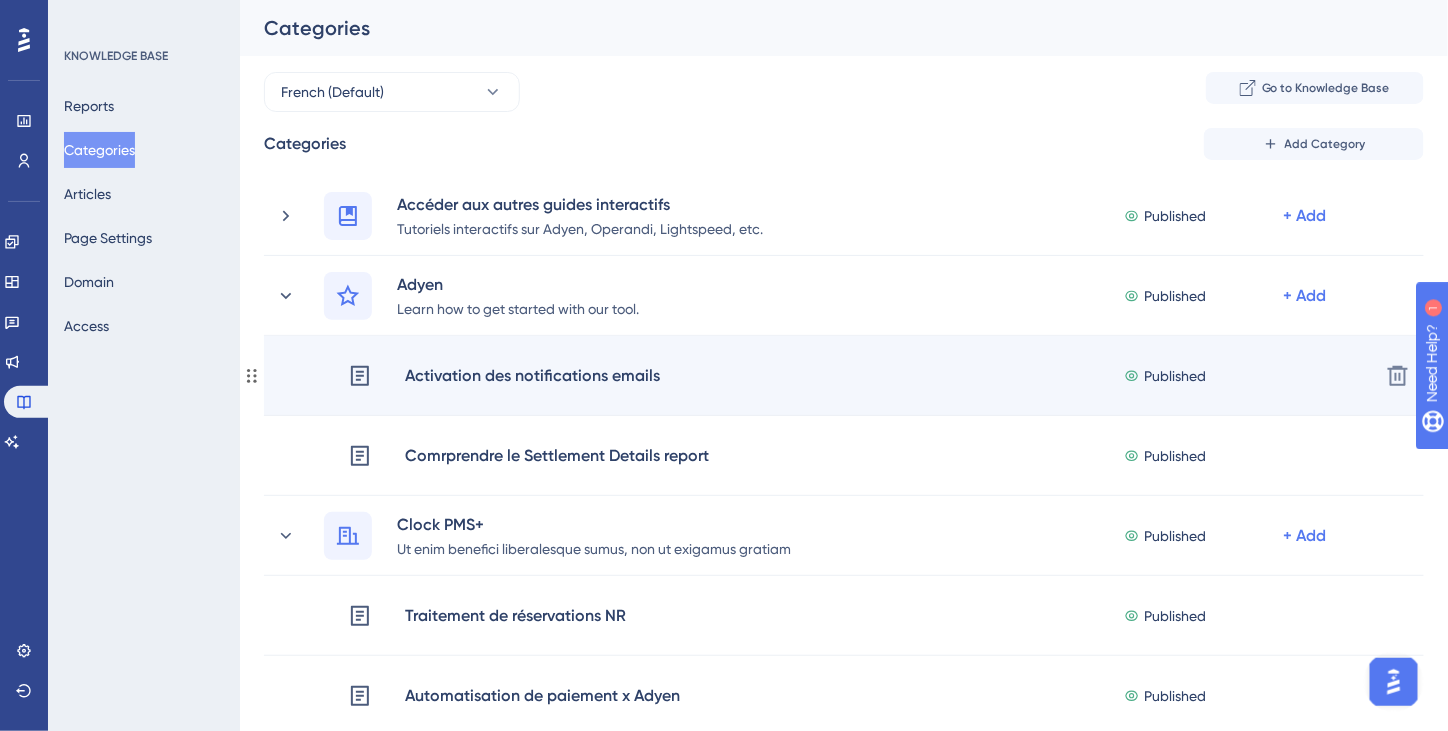 click on "Activation des notifications emails" at bounding box center [504, 376] 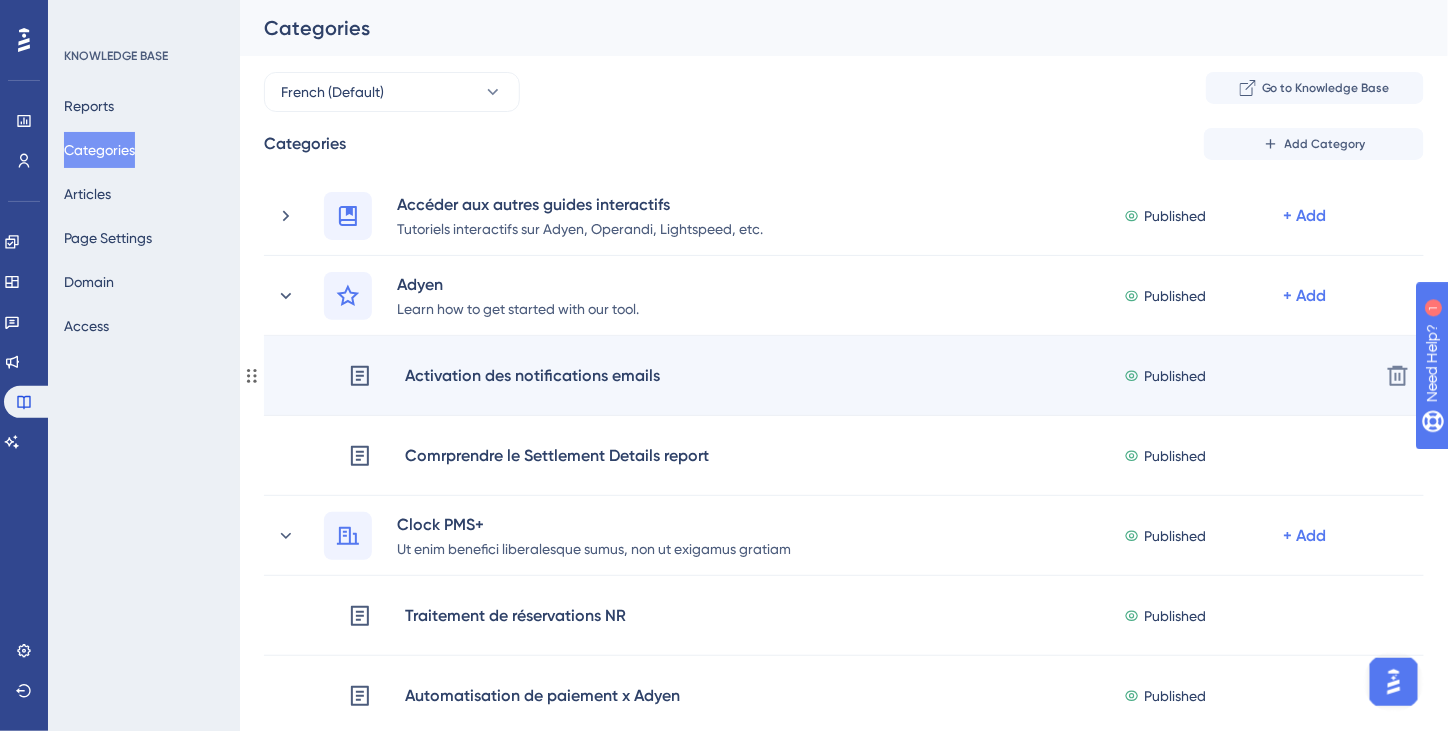 click 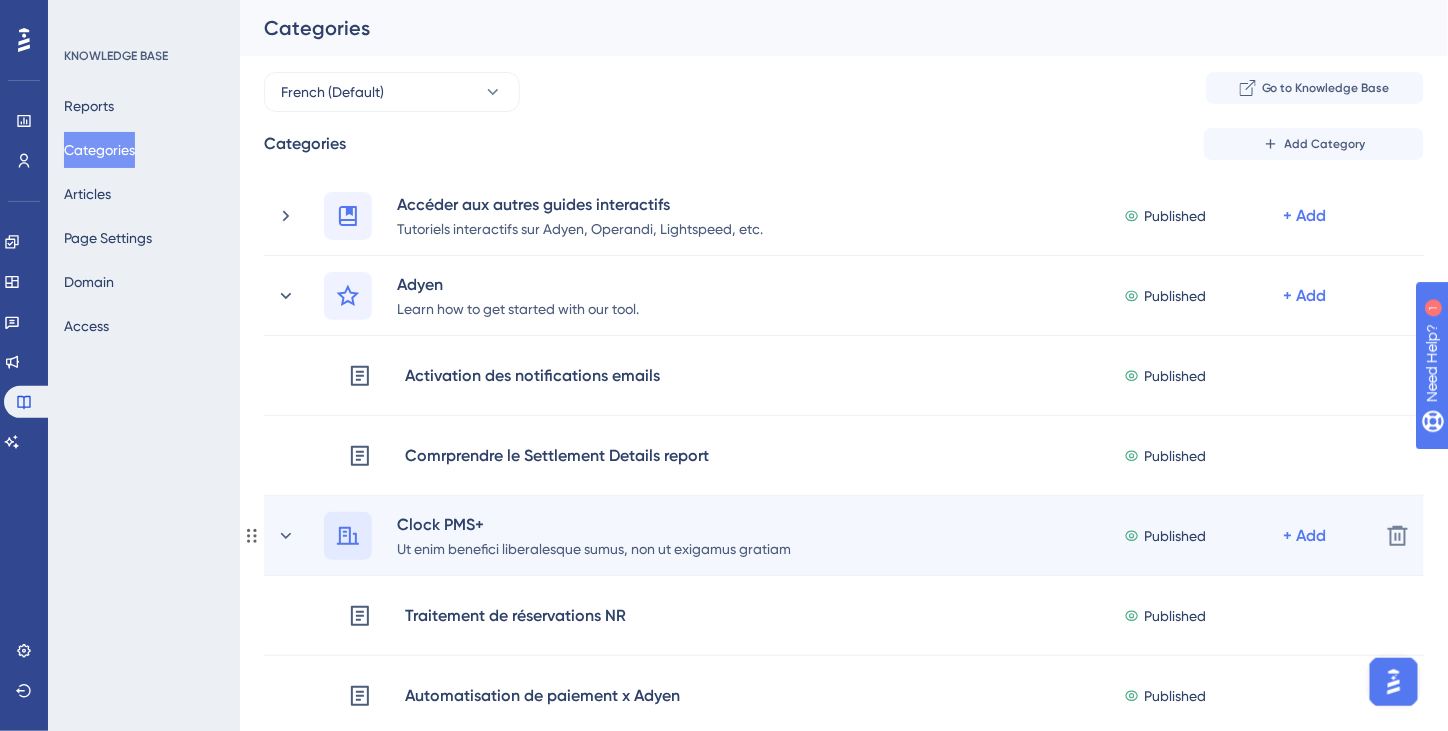 click at bounding box center (348, 536) 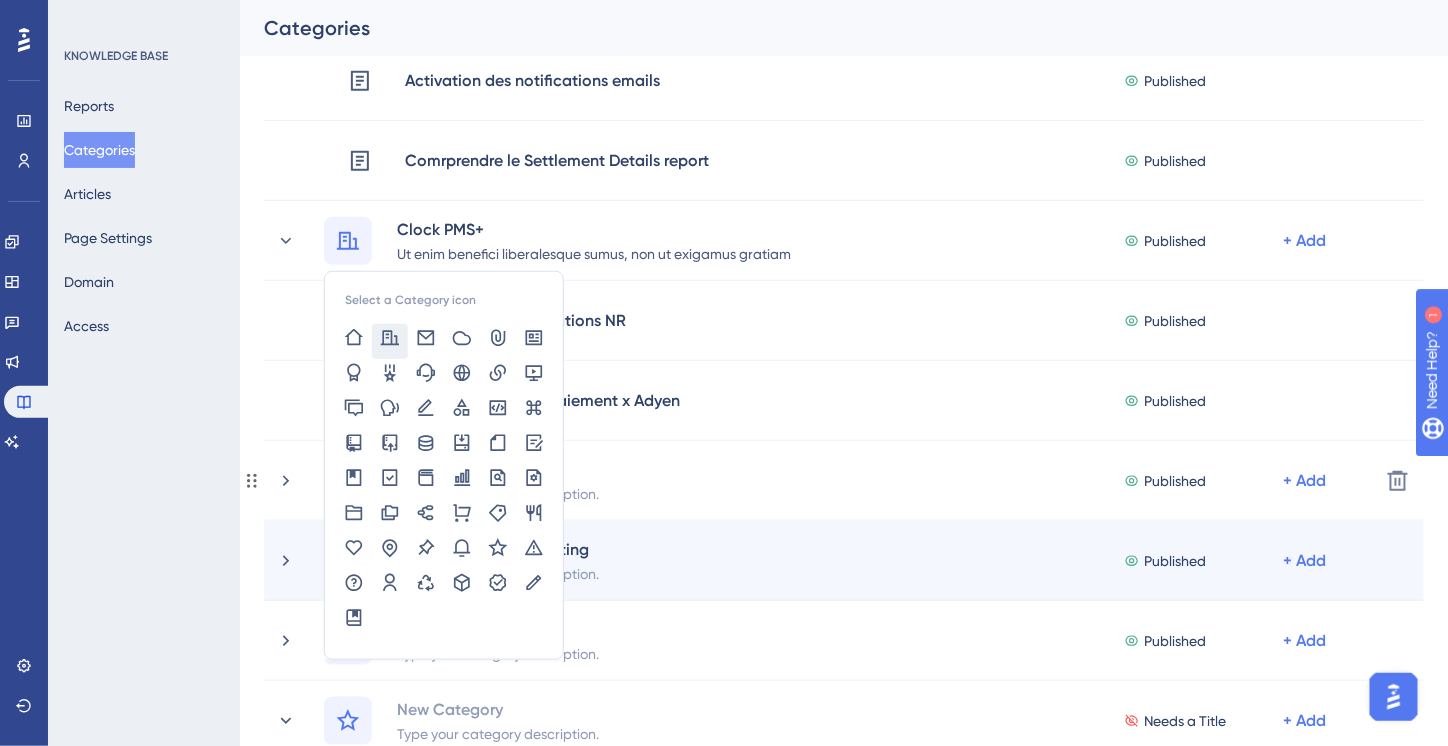 scroll, scrollTop: 300, scrollLeft: 0, axis: vertical 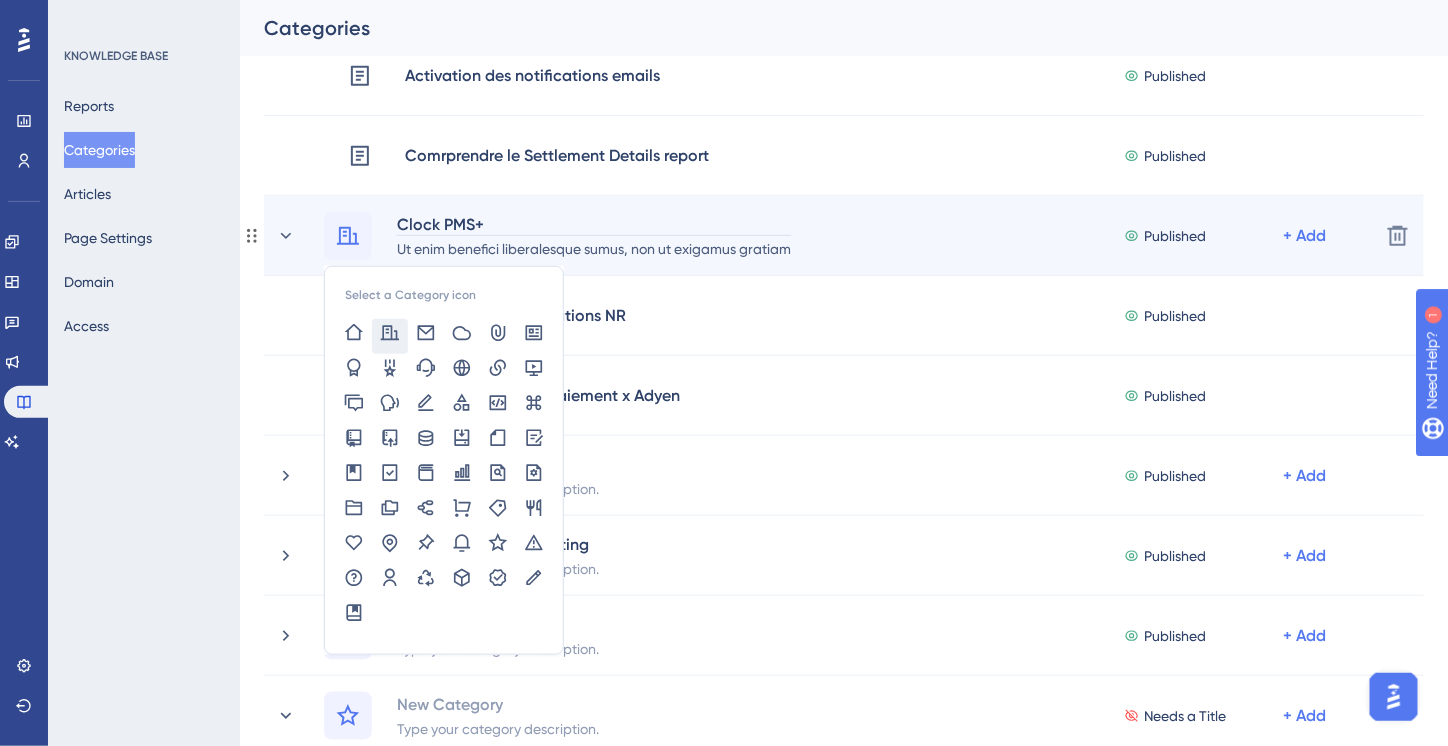 click on "Clock PMS+" at bounding box center (594, 224) 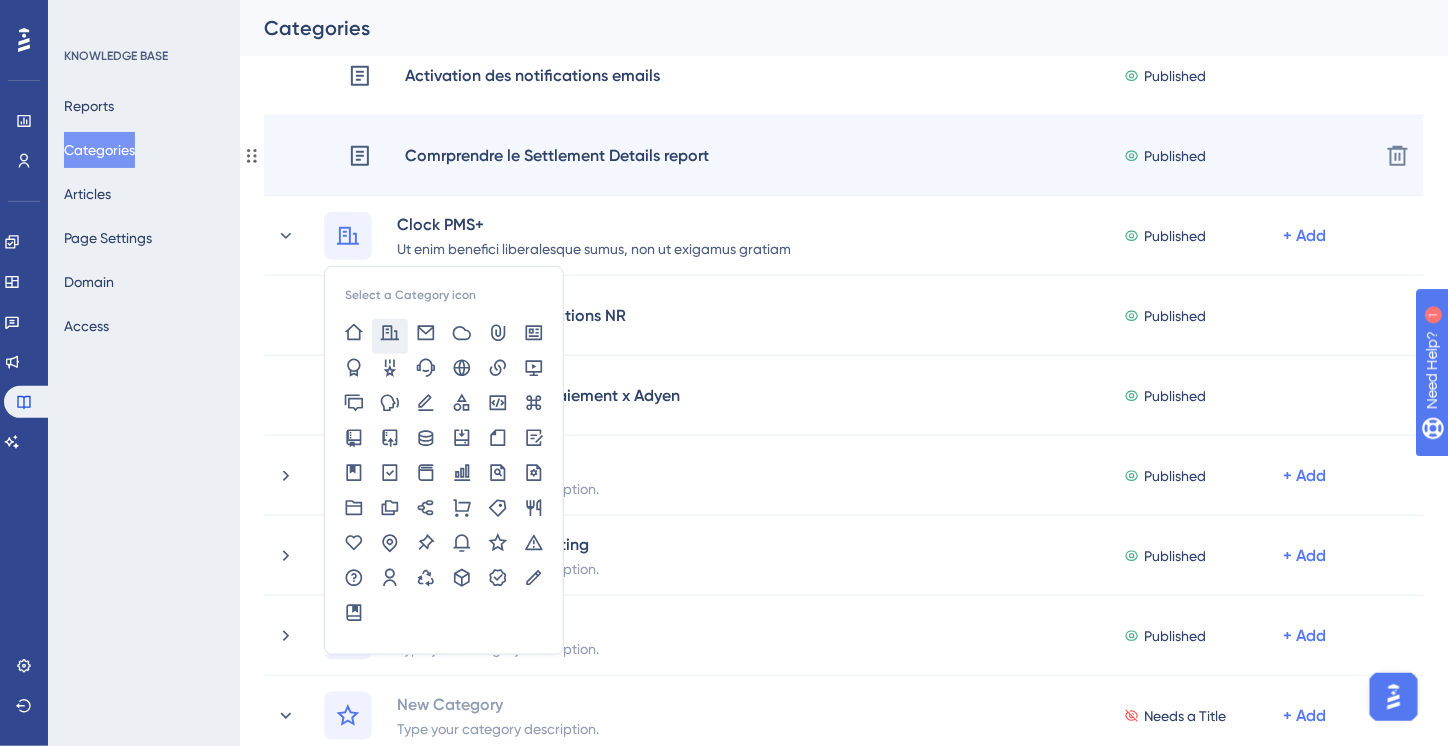 click on "Comrprendre le Settlement Details report" at bounding box center (557, 156) 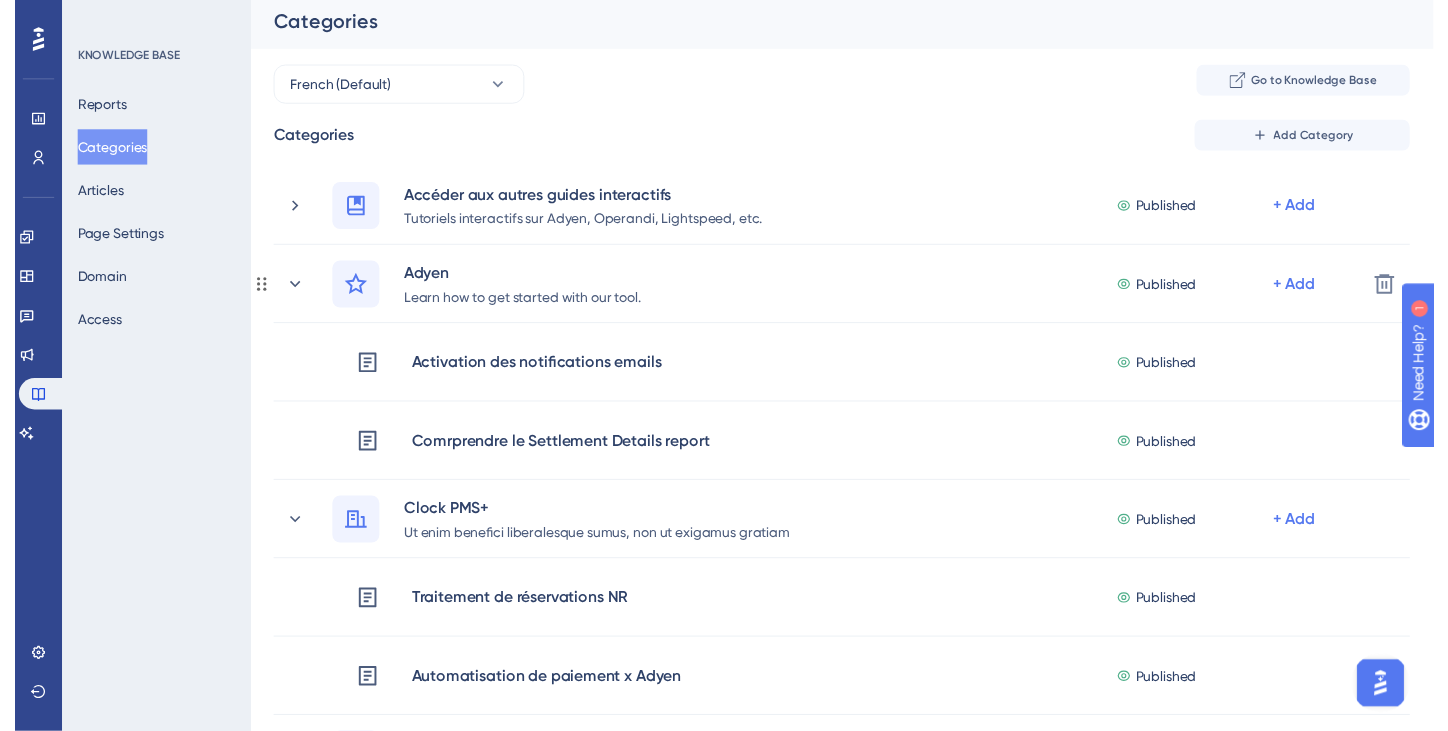 scroll, scrollTop: 0, scrollLeft: 0, axis: both 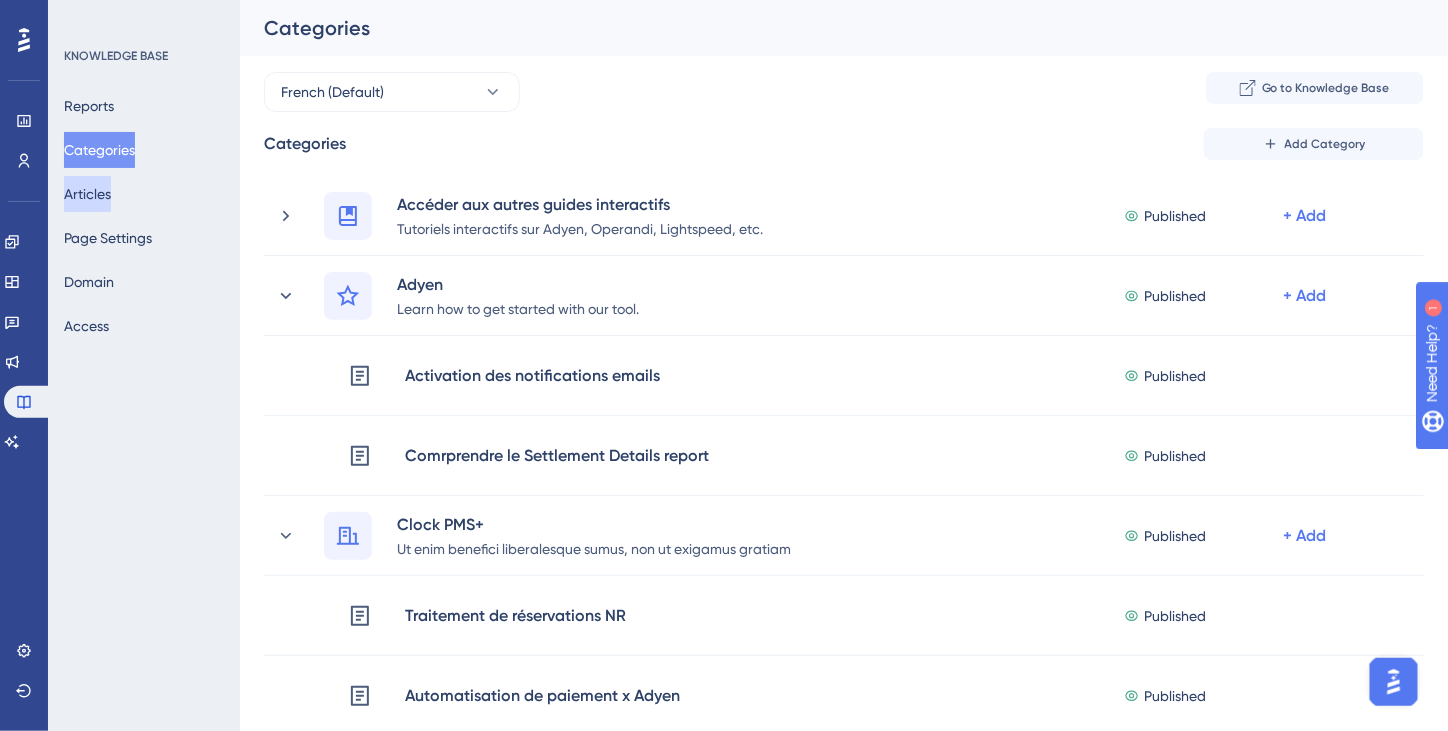 click on "Articles" at bounding box center [87, 194] 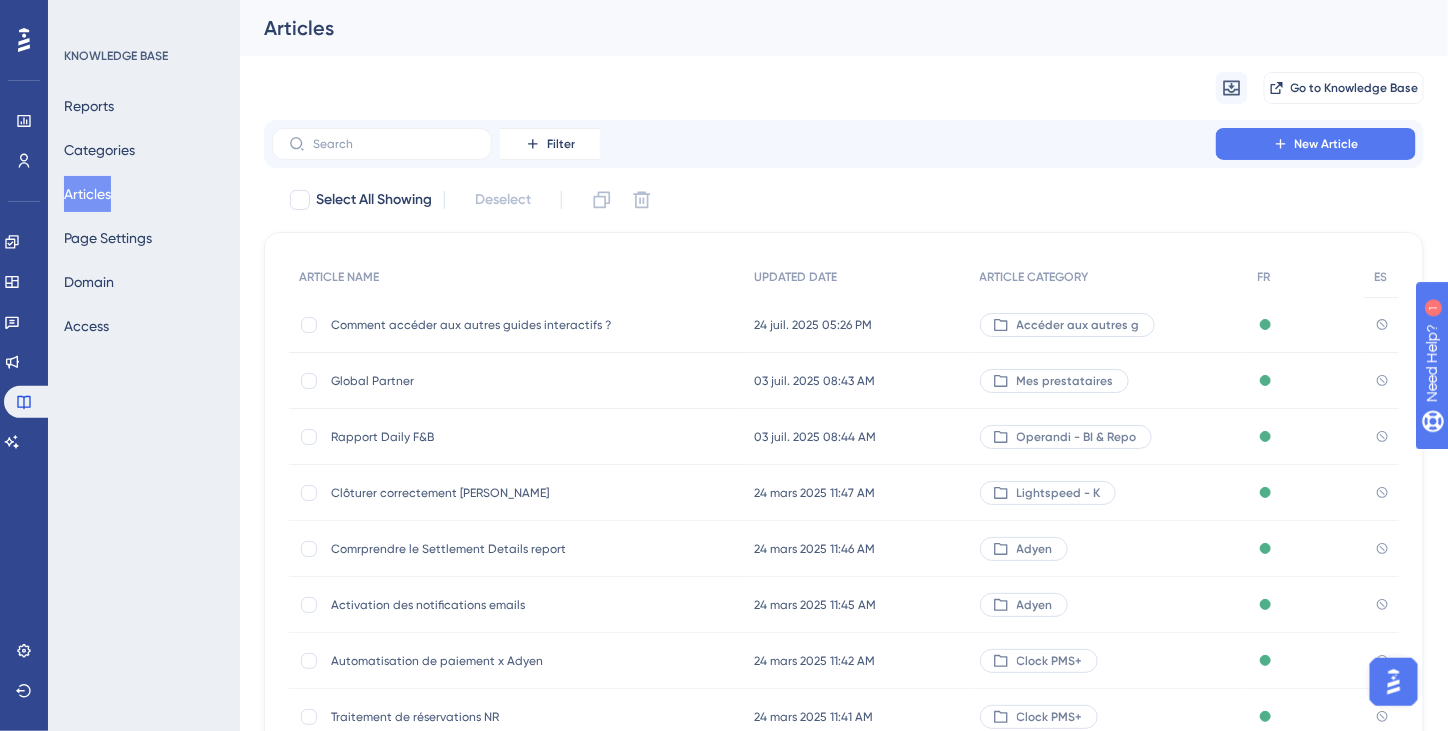 click on "Comment accéder aux autres guides interactifs ?" at bounding box center [491, 325] 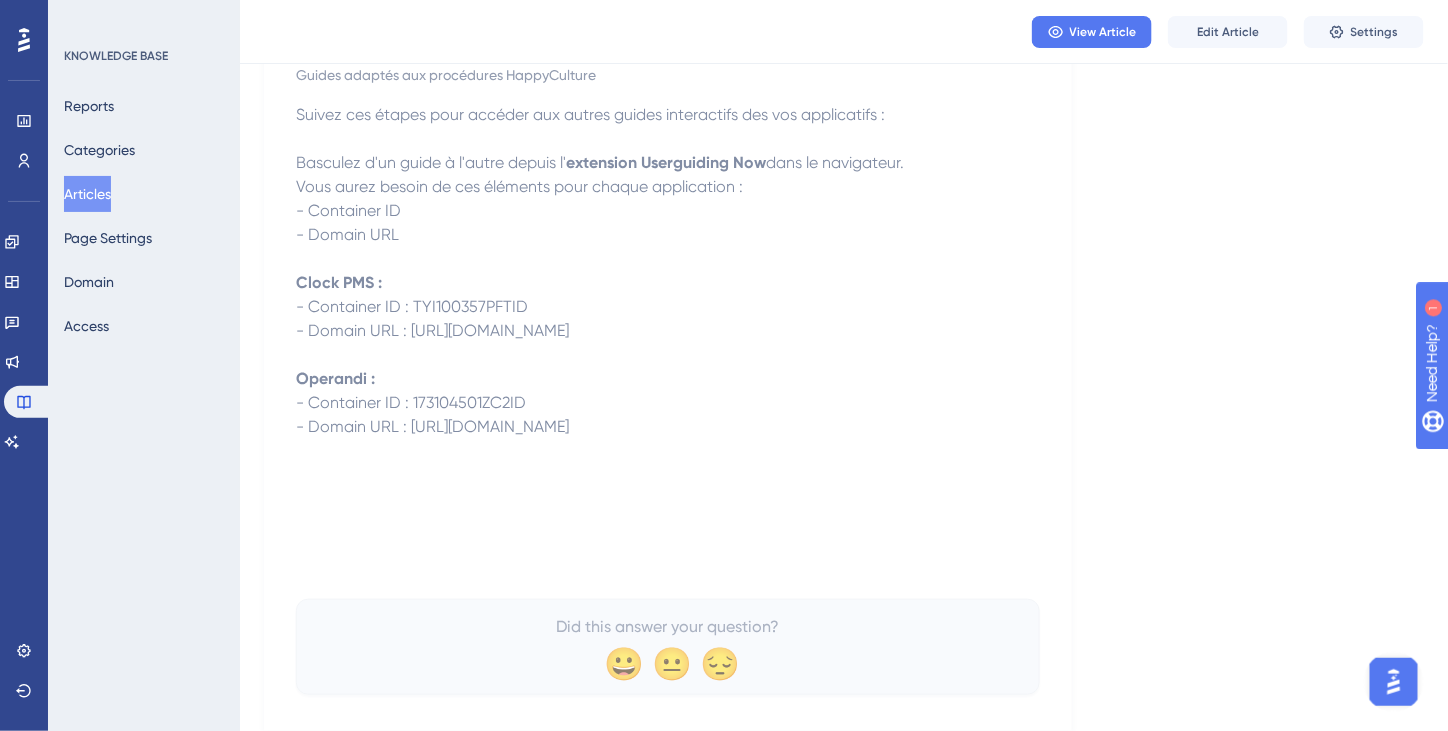 scroll, scrollTop: 0, scrollLeft: 0, axis: both 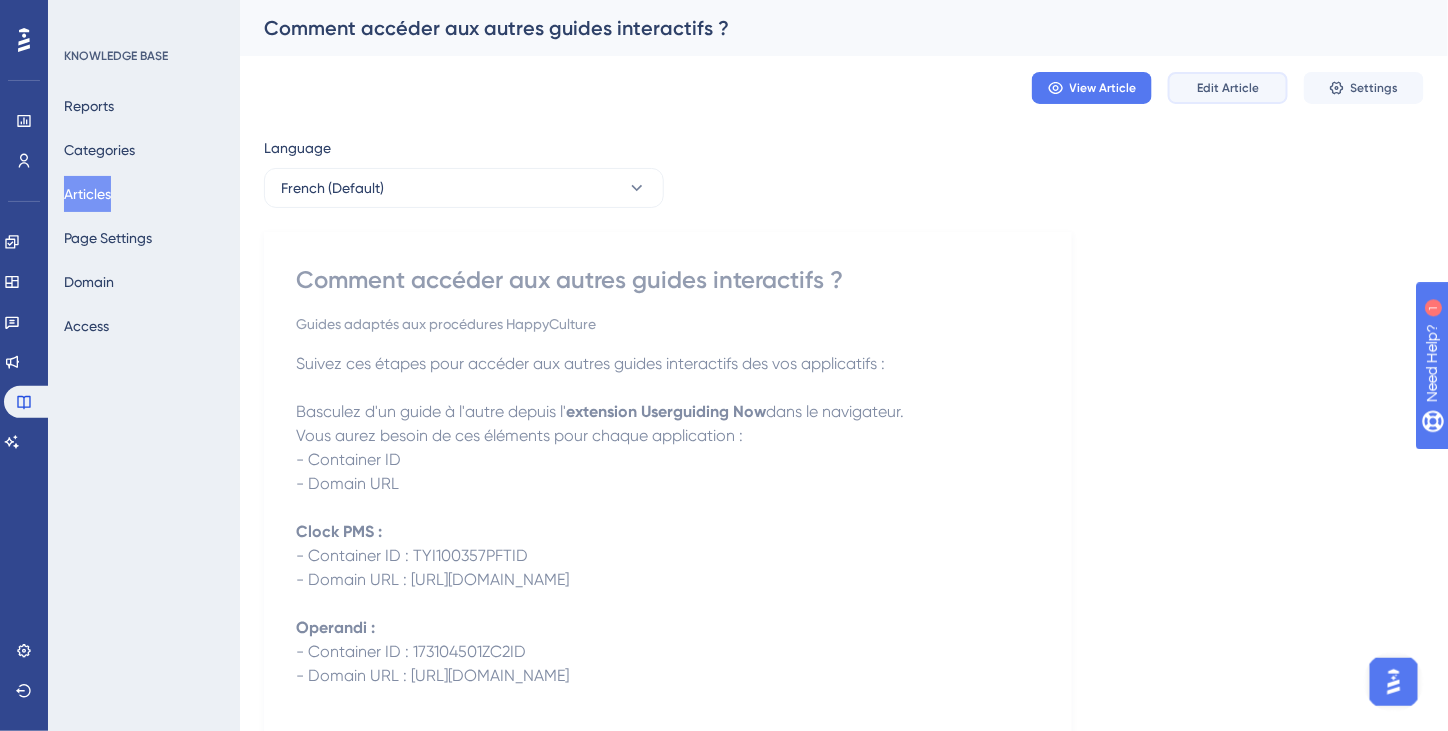 click on "Edit Article" at bounding box center [1228, 88] 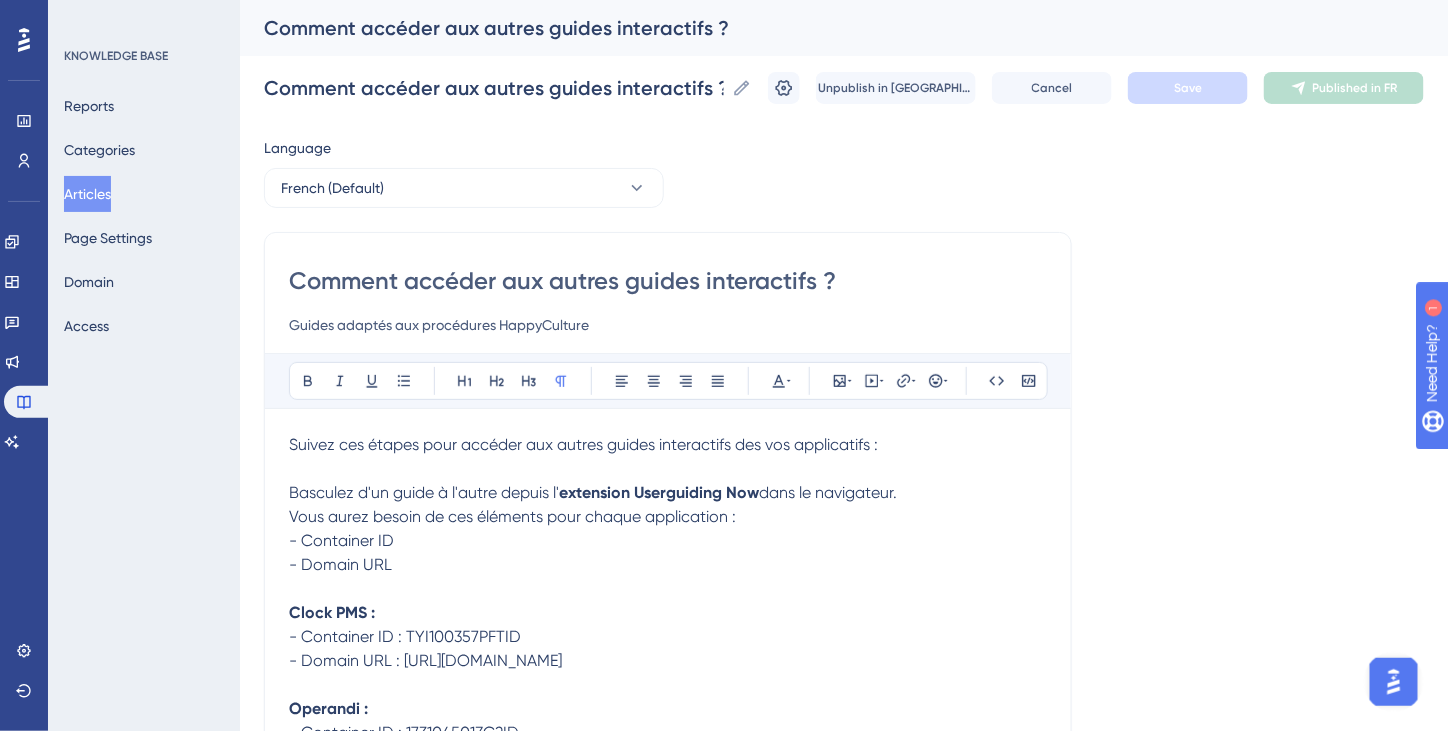 scroll, scrollTop: 162, scrollLeft: 0, axis: vertical 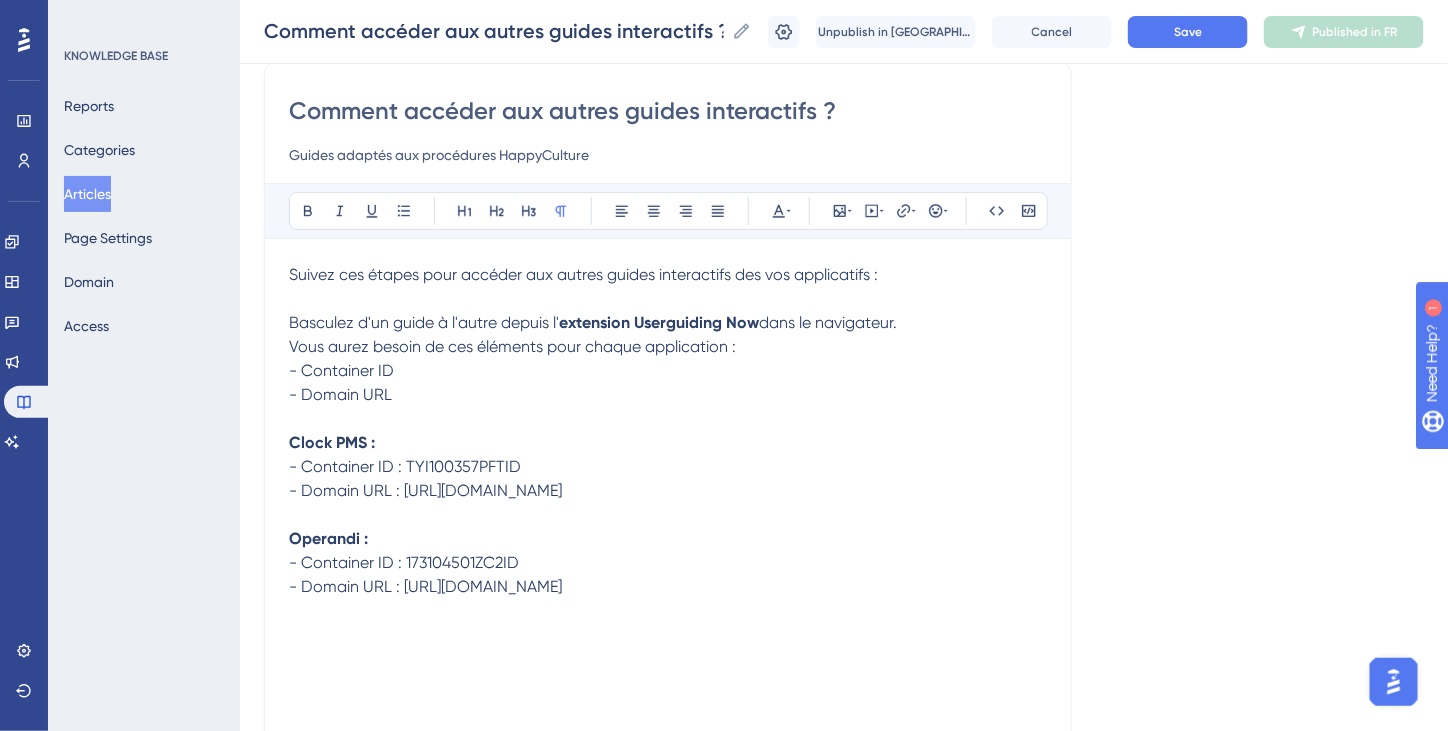 click at bounding box center [668, 635] 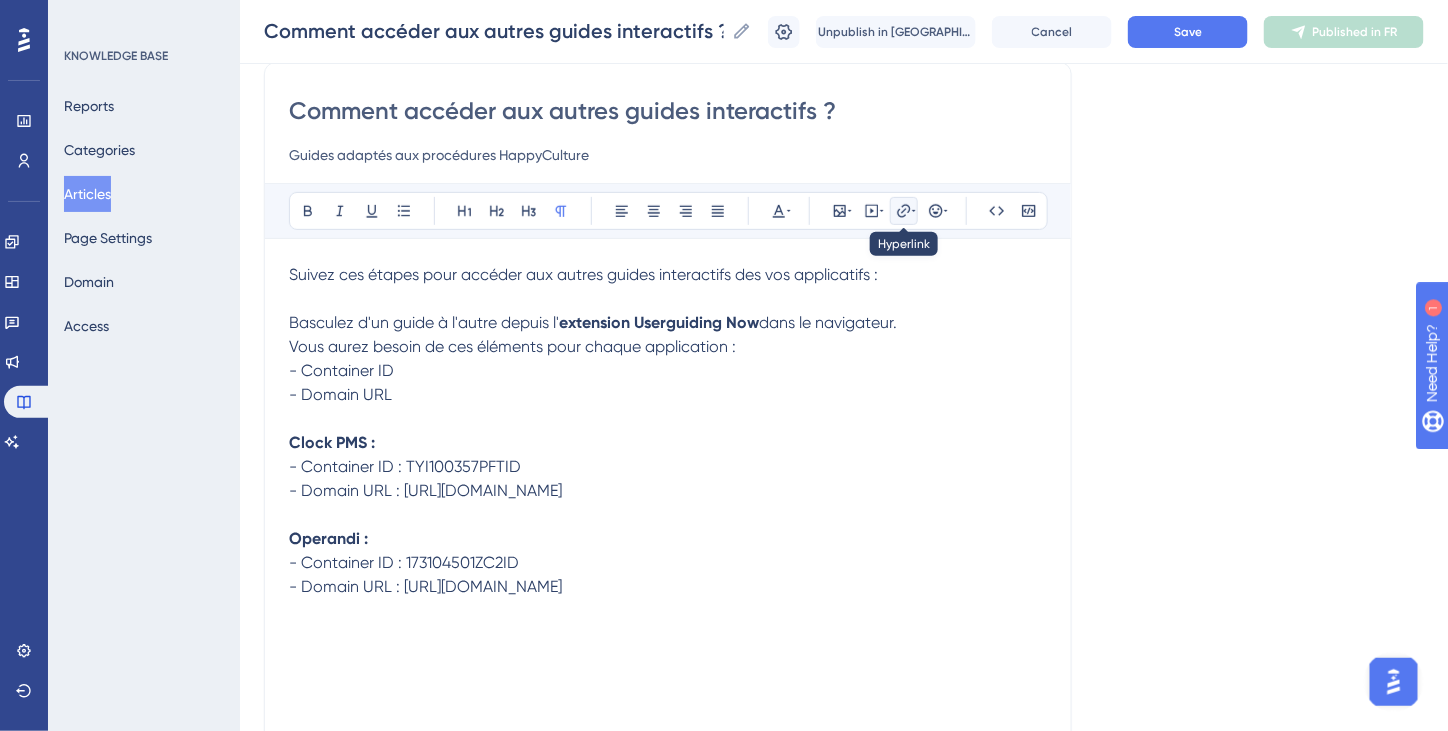 click at bounding box center [904, 211] 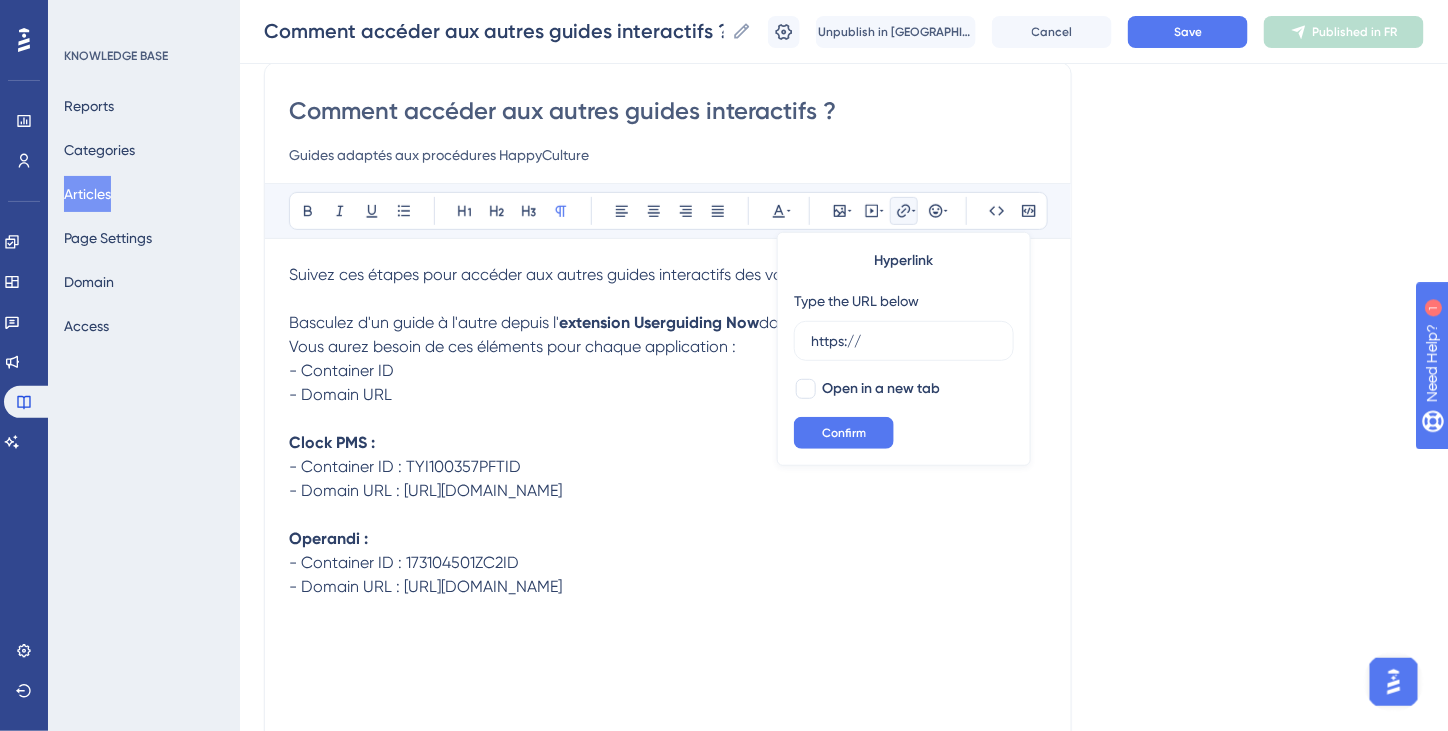 click on "Comment accéder aux autres guides interactifs ? Guides adaptés aux procédures HappyCulture" at bounding box center (668, 131) 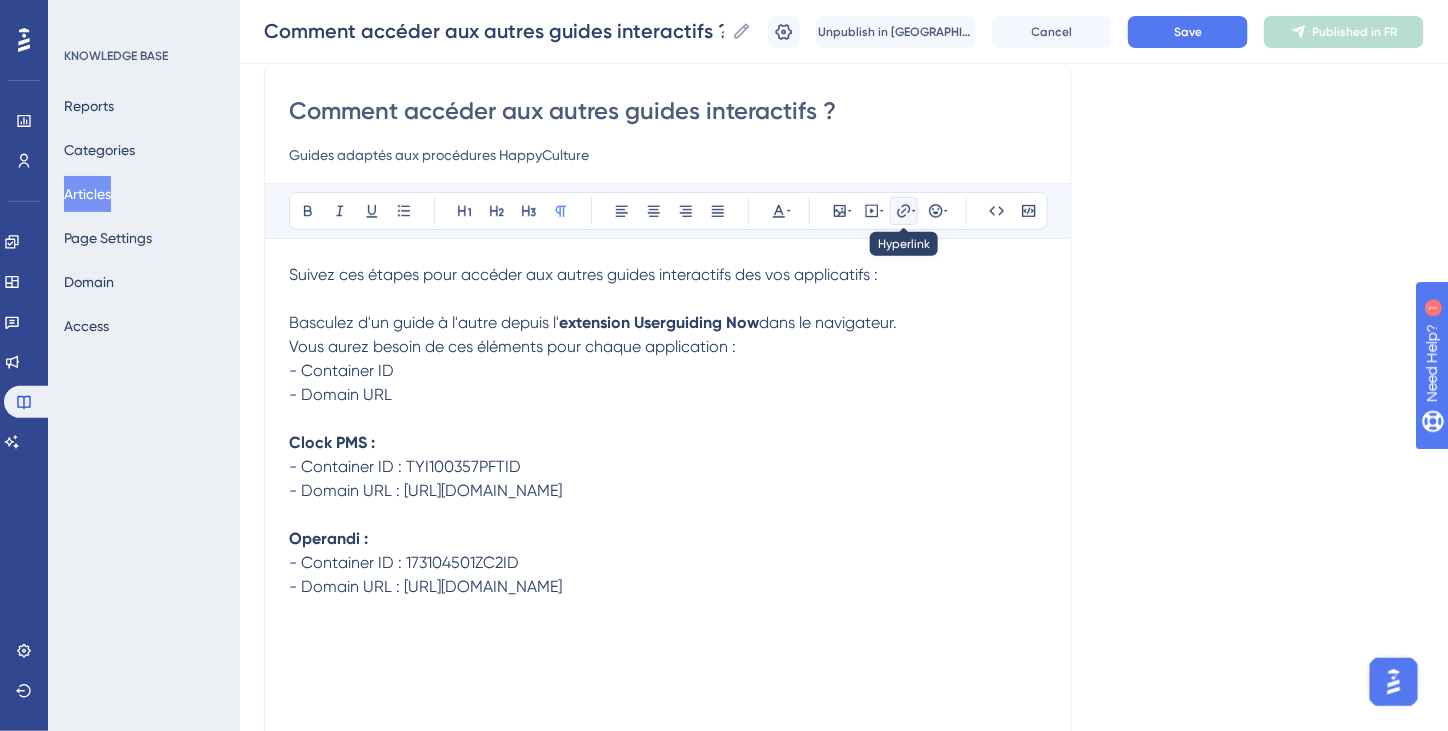 click 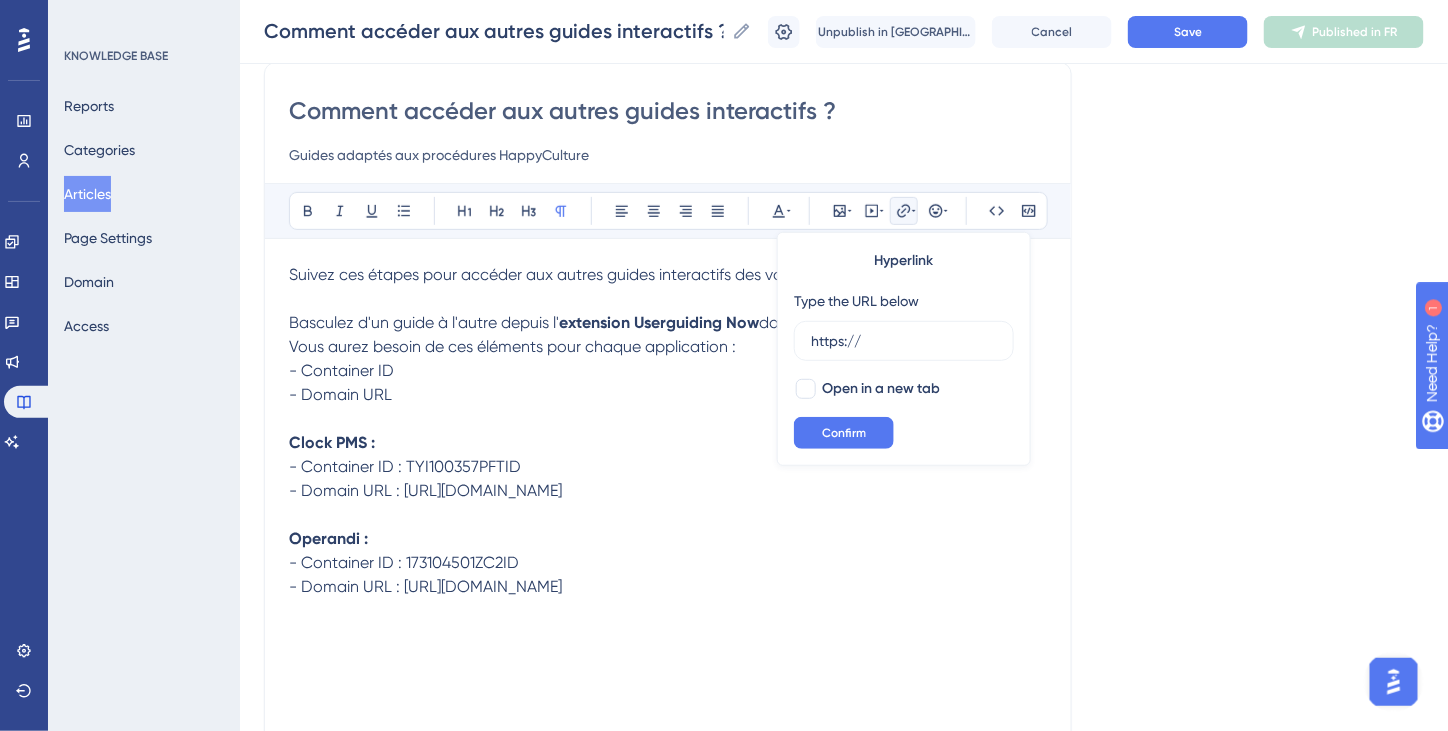 click on "Comment accéder aux autres guides interactifs ? Guides adaptés aux procédures HappyCulture" at bounding box center [668, 131] 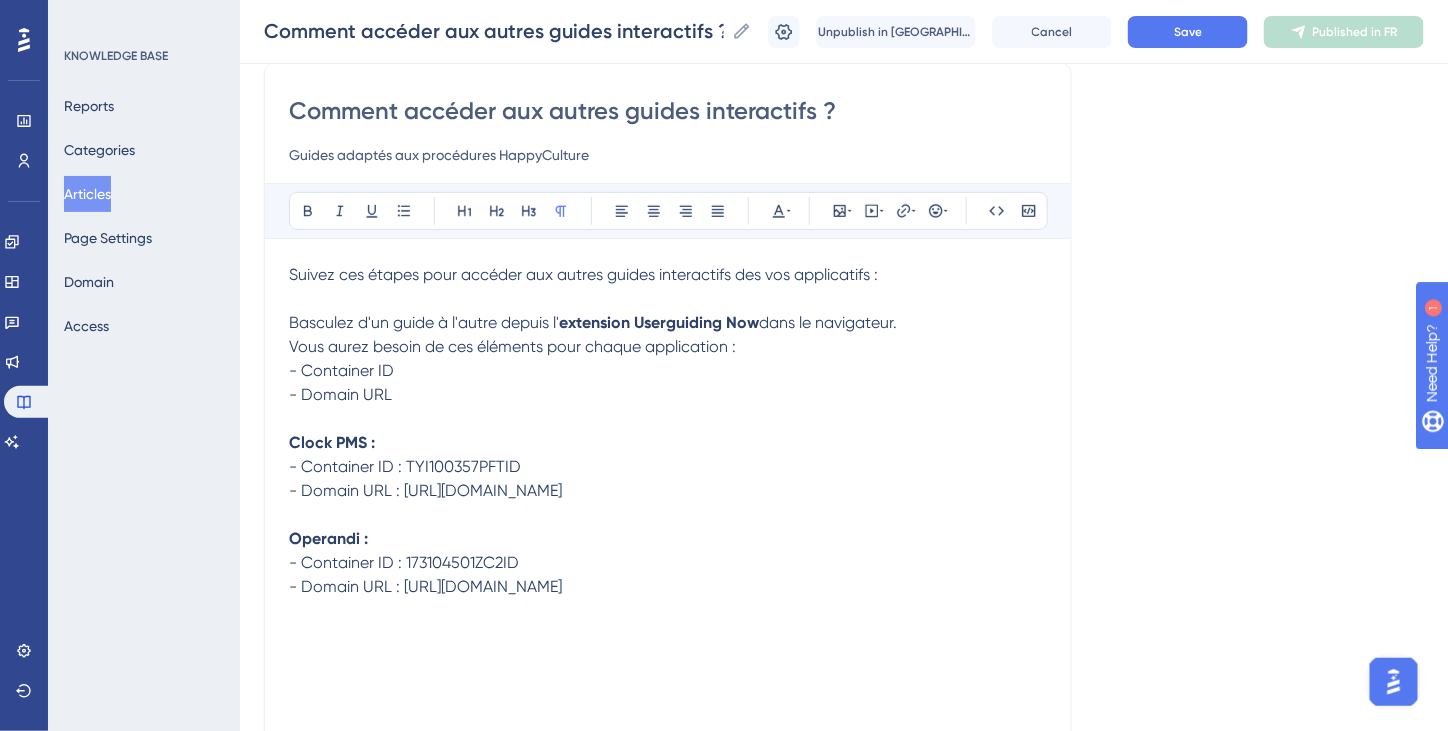 click on "Comment accéder aux autres guides interactifs ? Guides adaptés aux procédures HappyCulture" at bounding box center [668, 131] 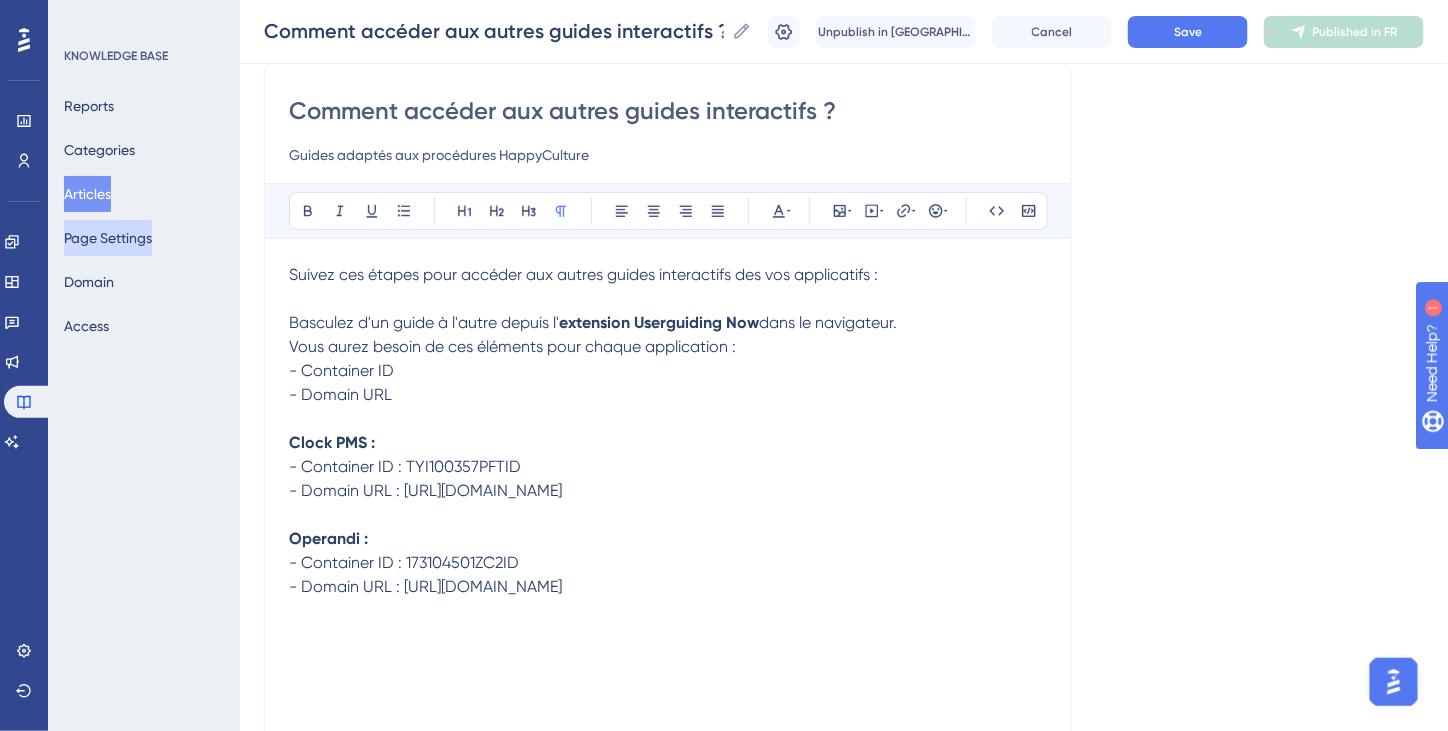 click on "Page Settings" at bounding box center [108, 238] 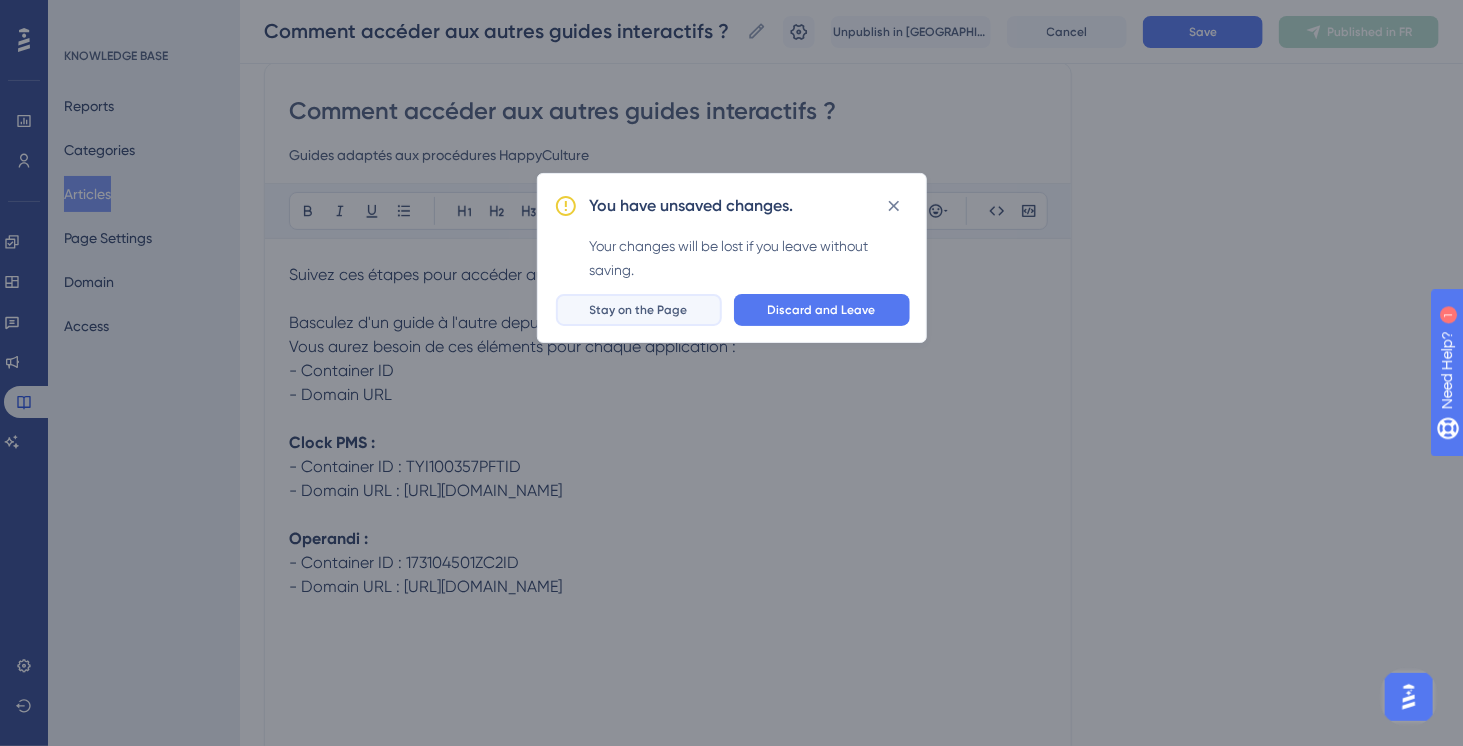 click on "Stay on the Page" at bounding box center (639, 310) 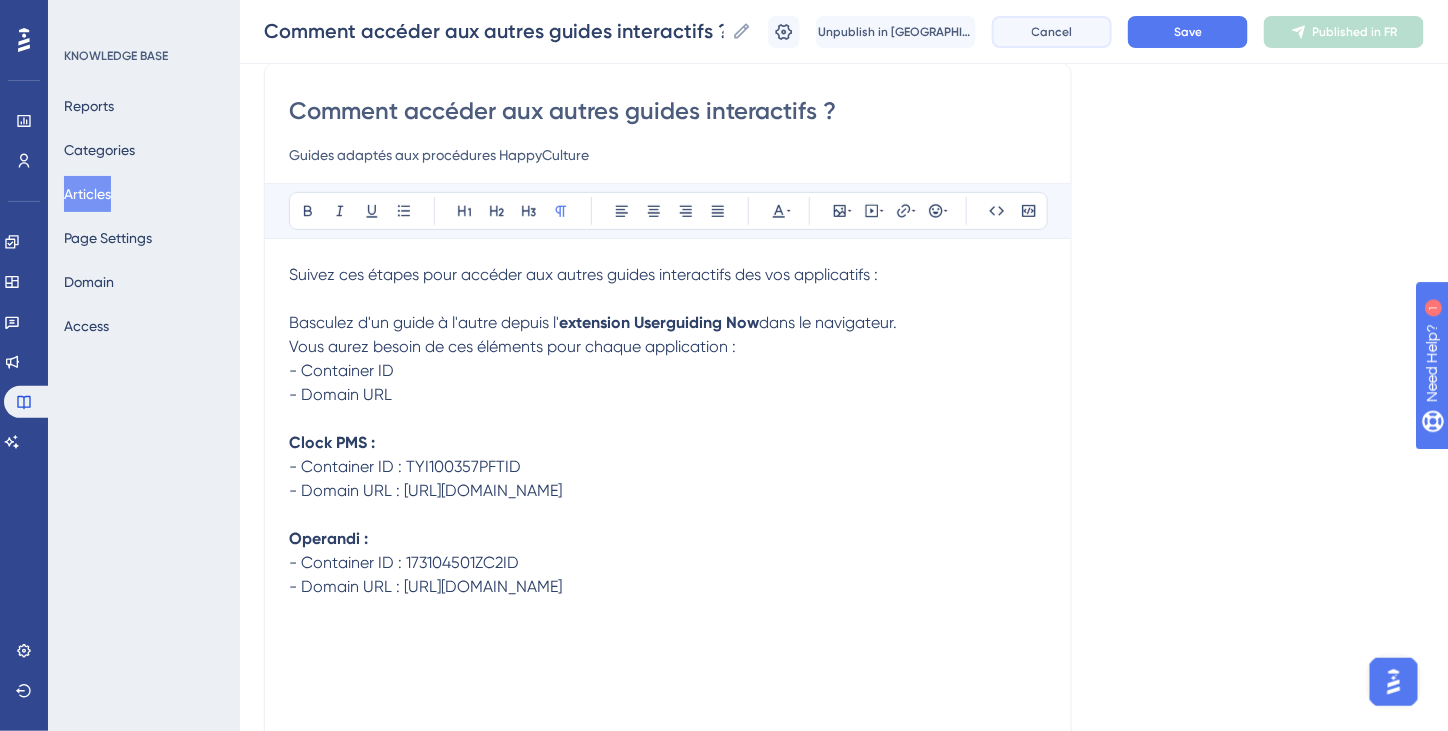 click on "Cancel" at bounding box center (1052, 32) 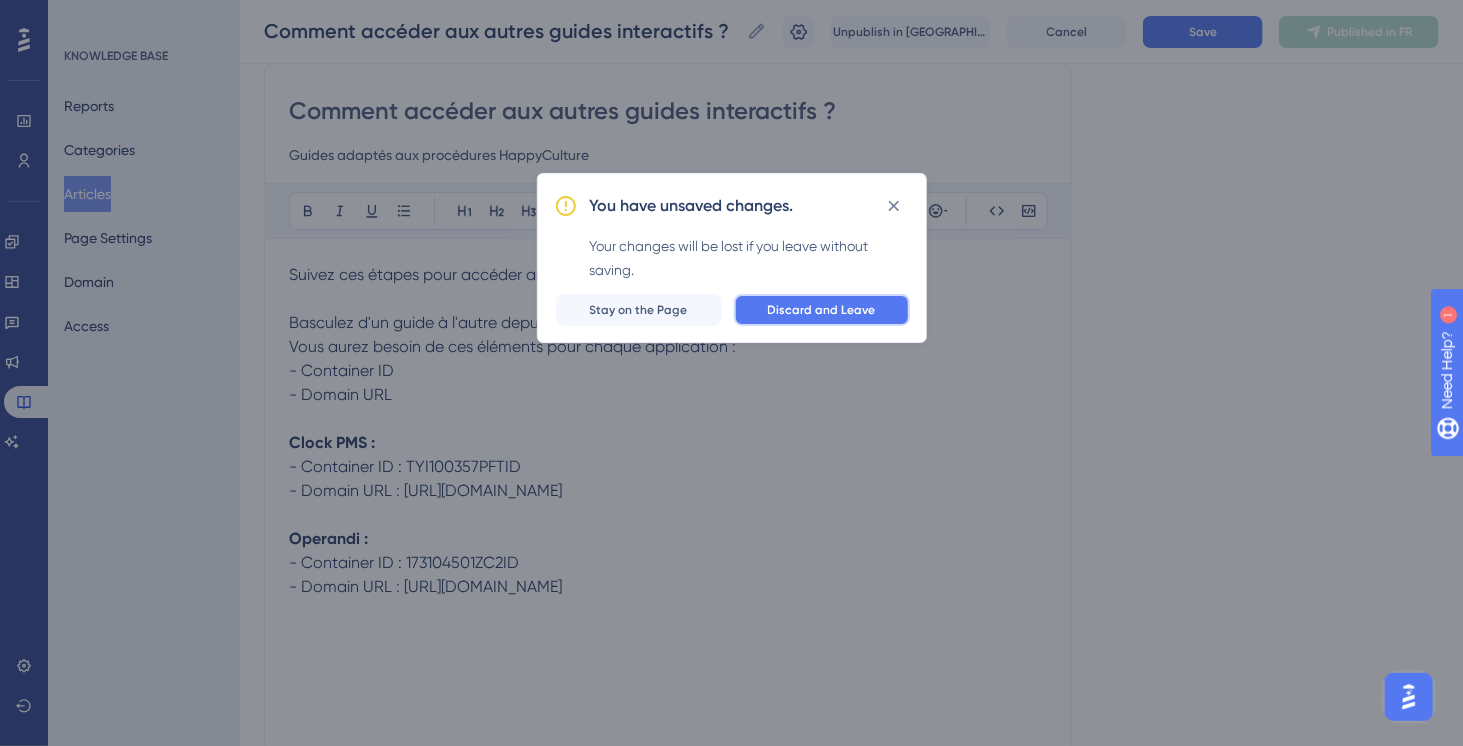click on "Discard and Leave" at bounding box center [822, 310] 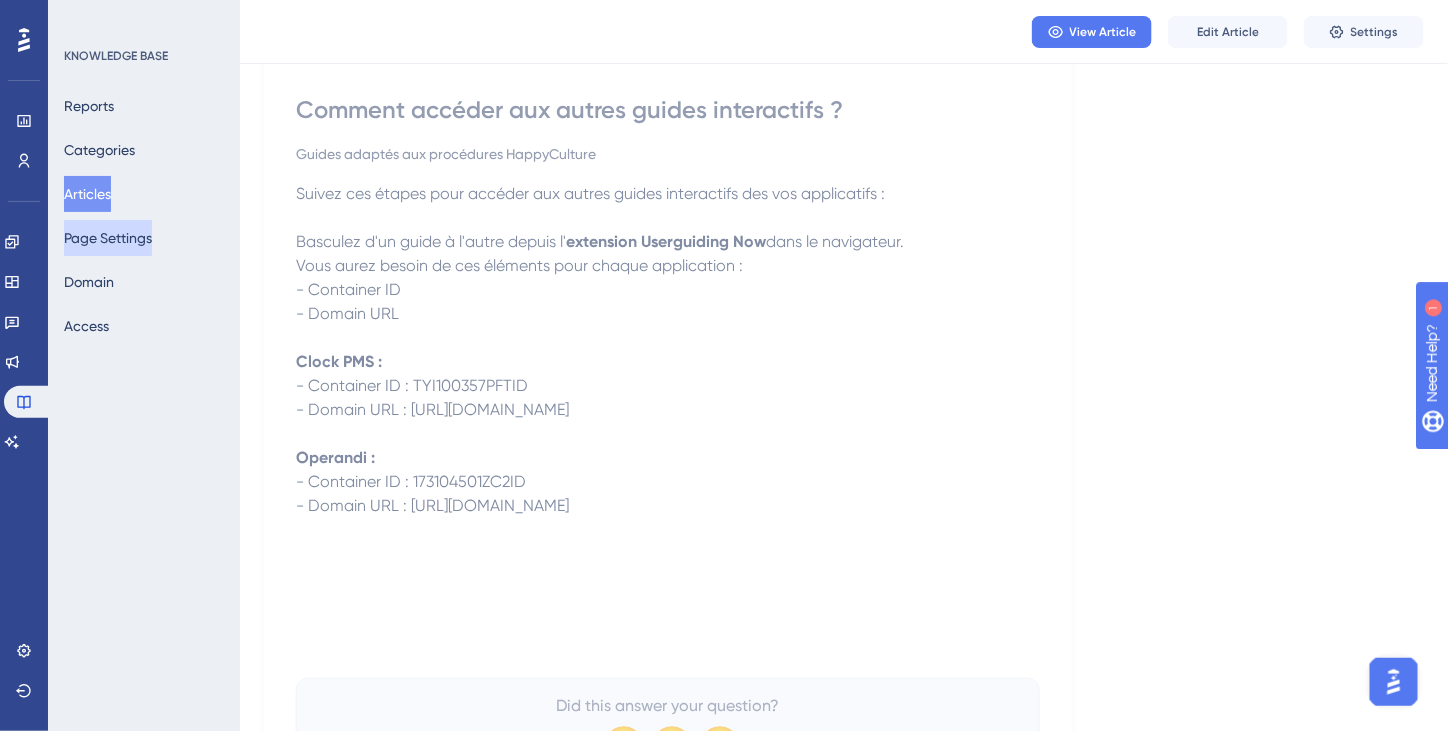 click on "Page Settings" at bounding box center [108, 238] 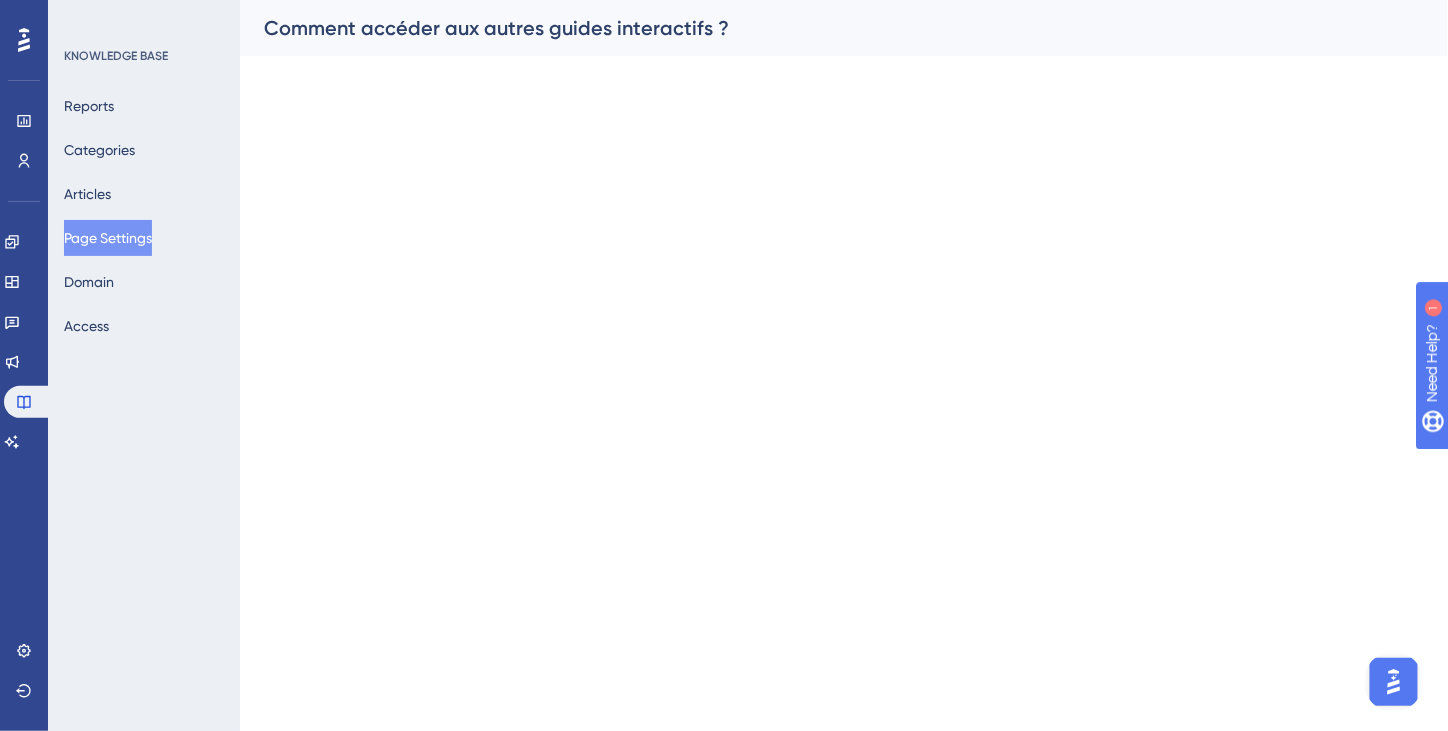 scroll, scrollTop: 0, scrollLeft: 0, axis: both 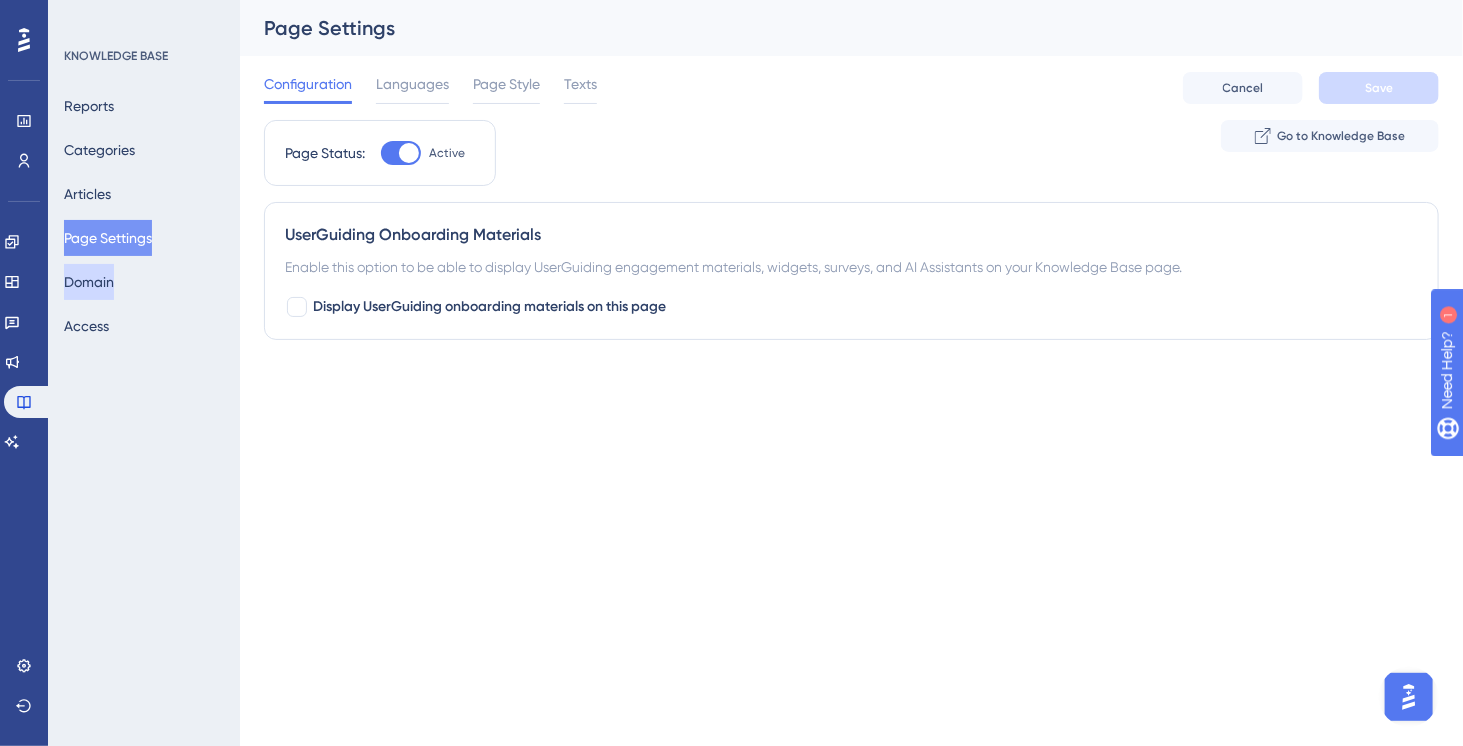click on "Domain" at bounding box center (89, 282) 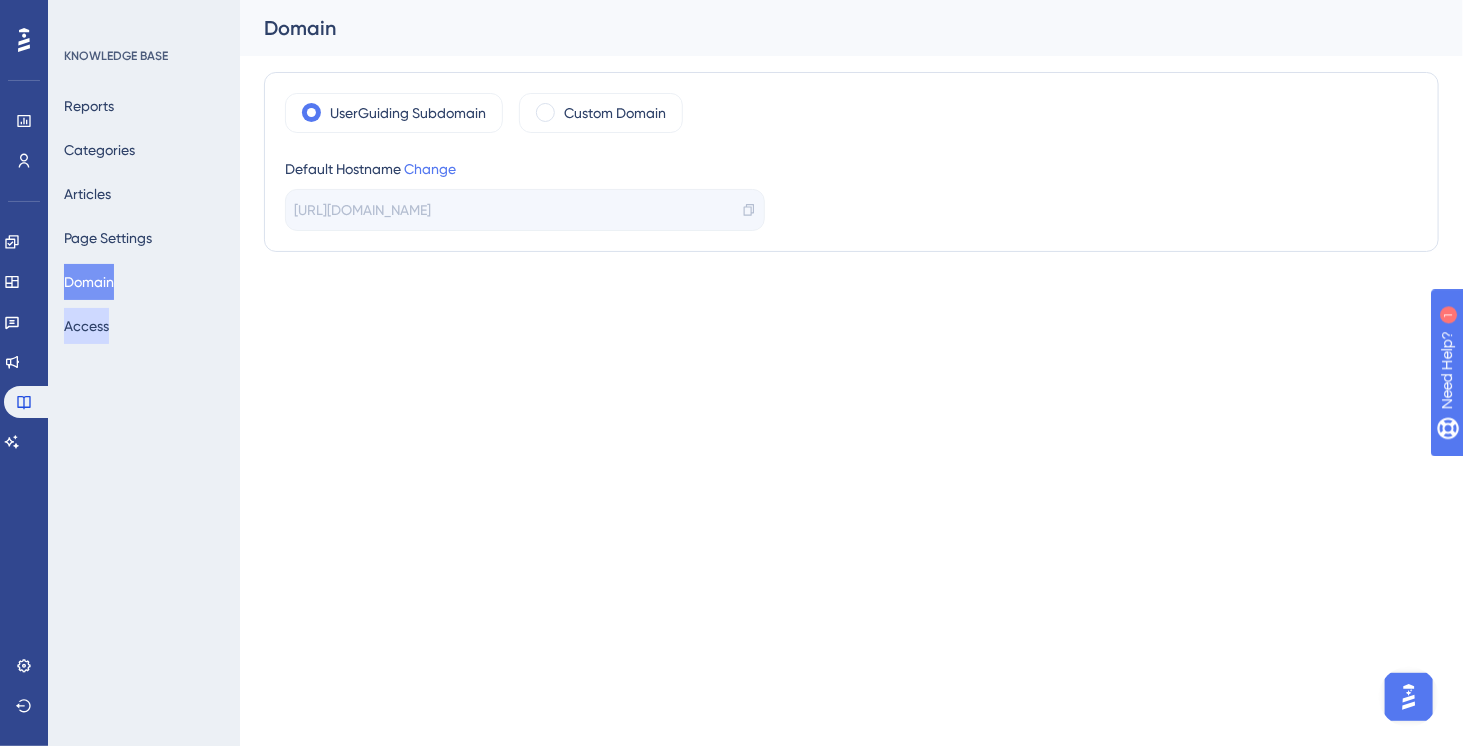 click on "Access" at bounding box center (86, 326) 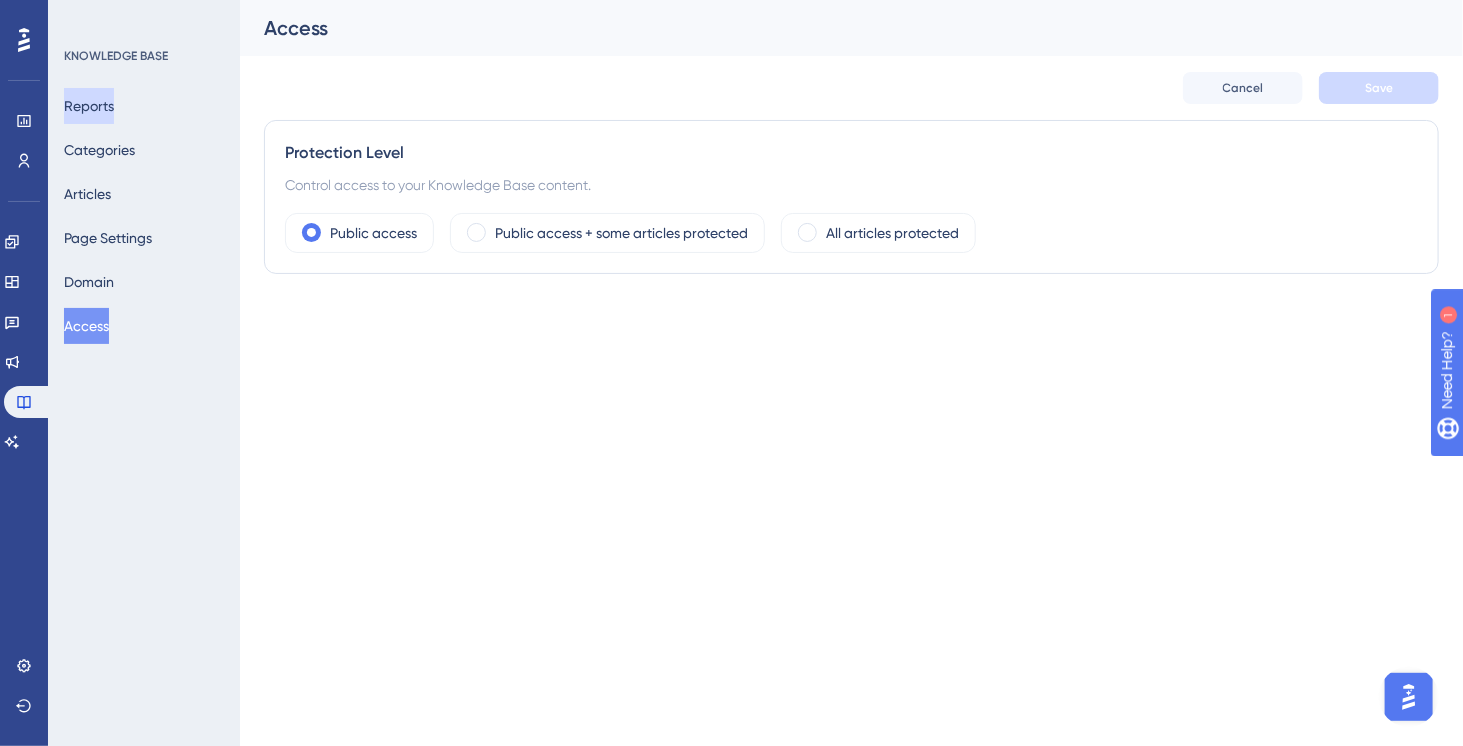click on "Reports" at bounding box center (89, 106) 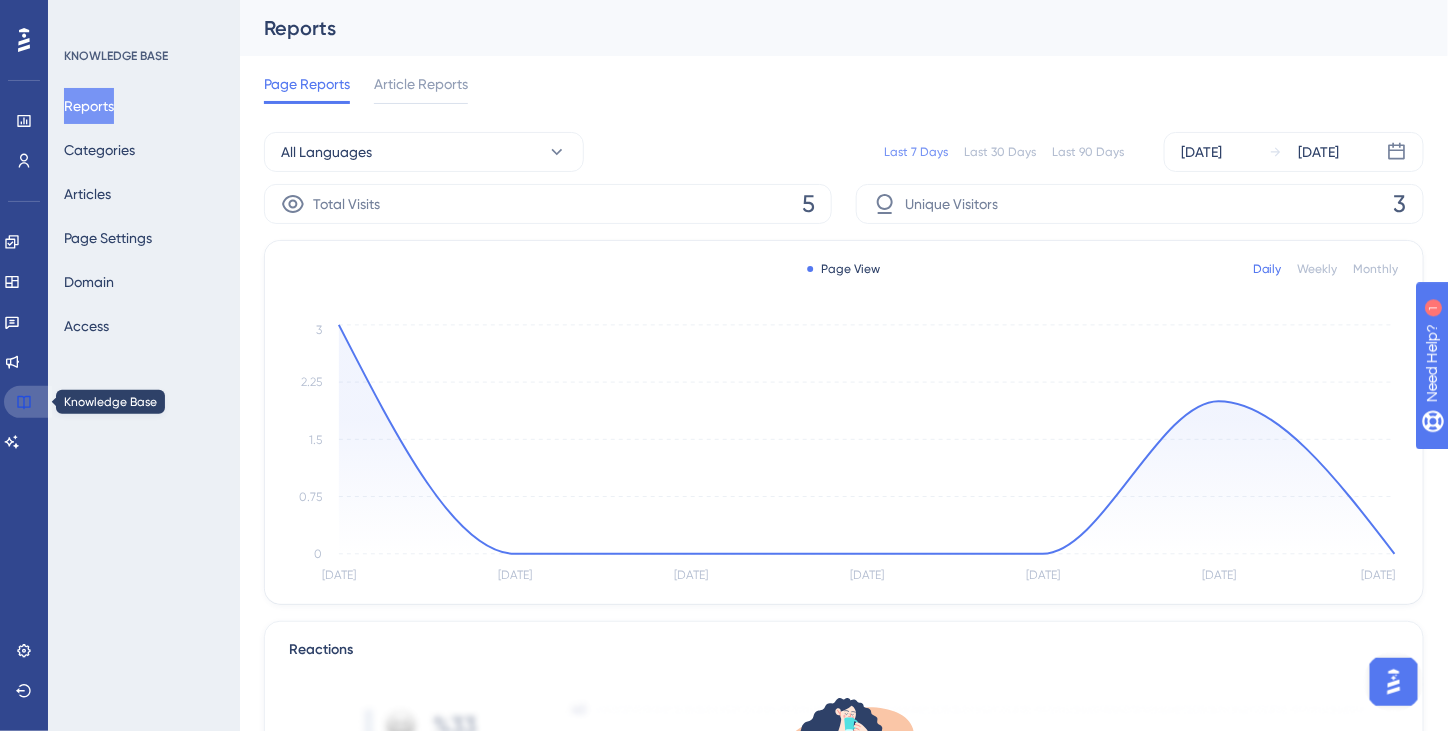 click 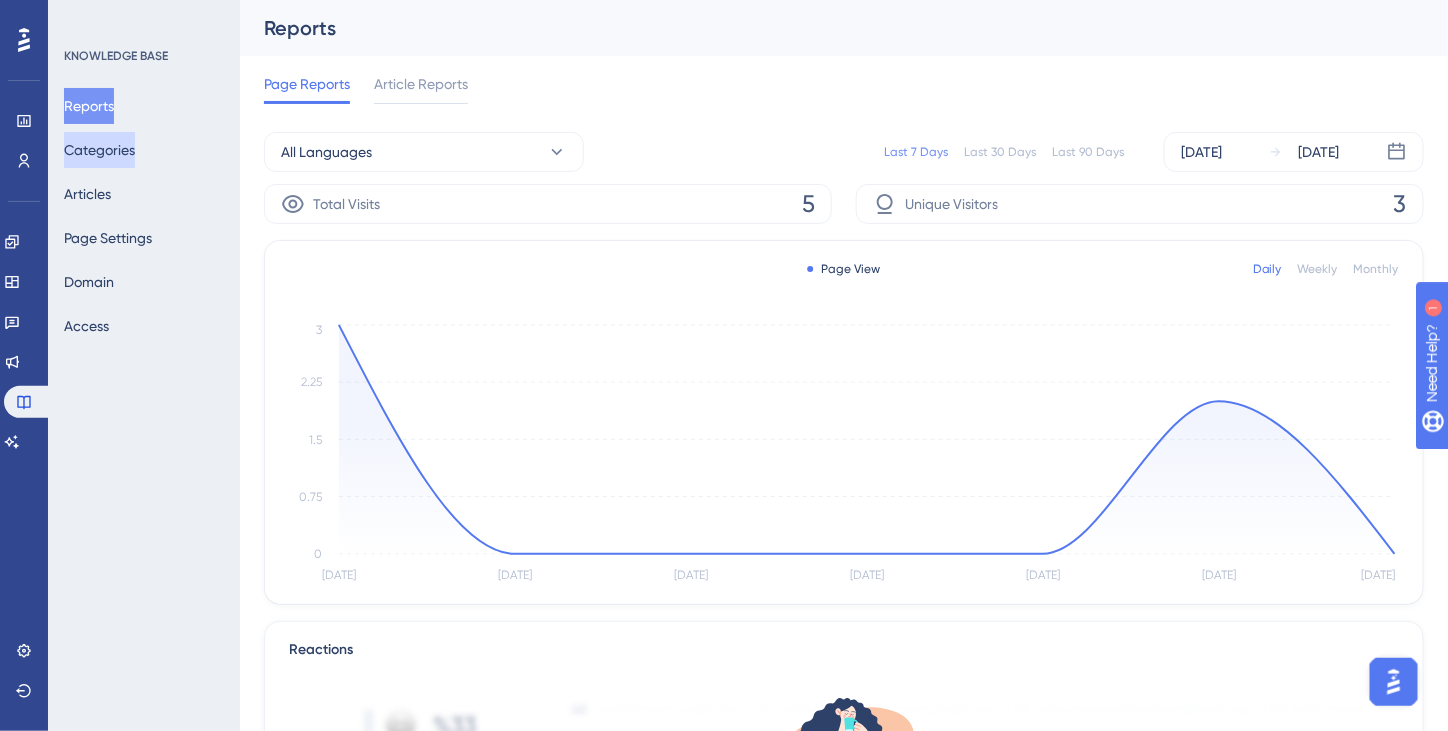 click on "Categories" at bounding box center [99, 150] 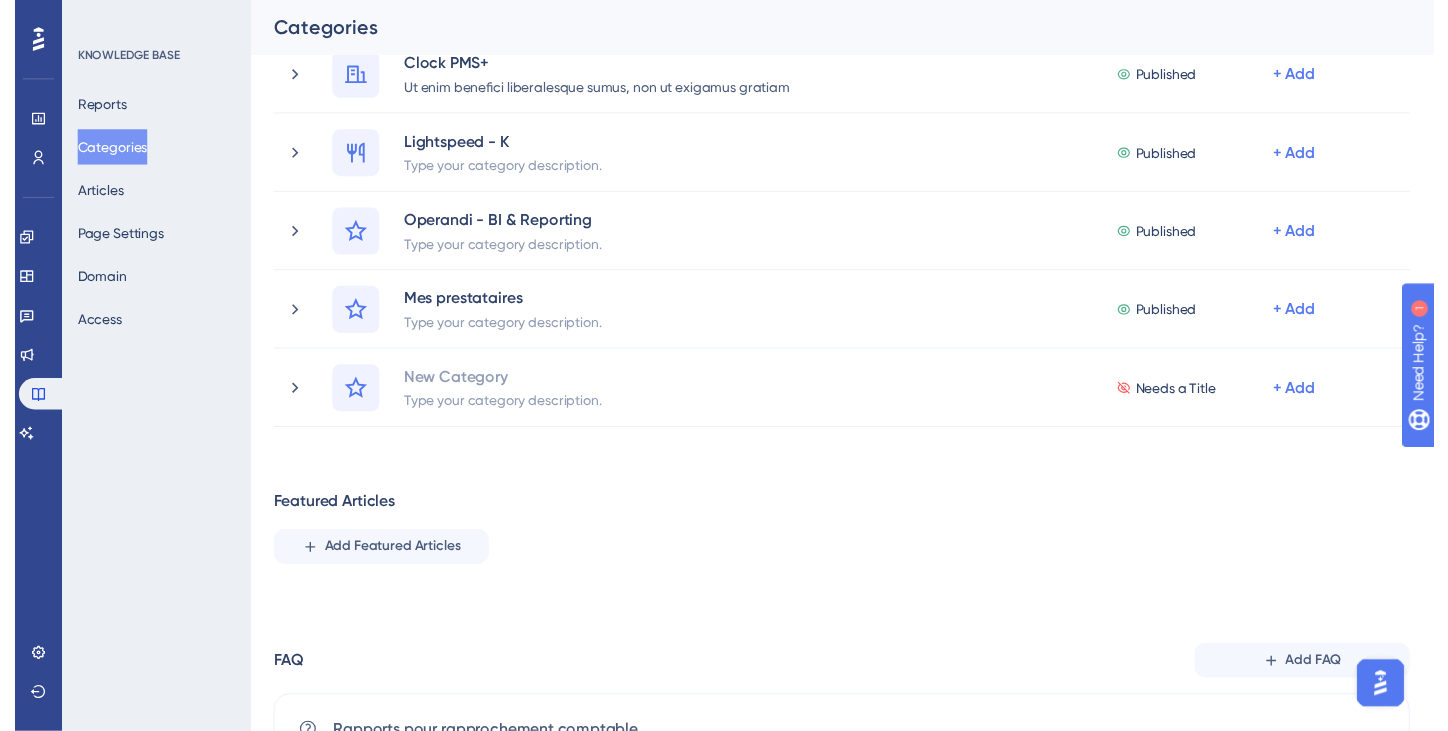scroll, scrollTop: 0, scrollLeft: 0, axis: both 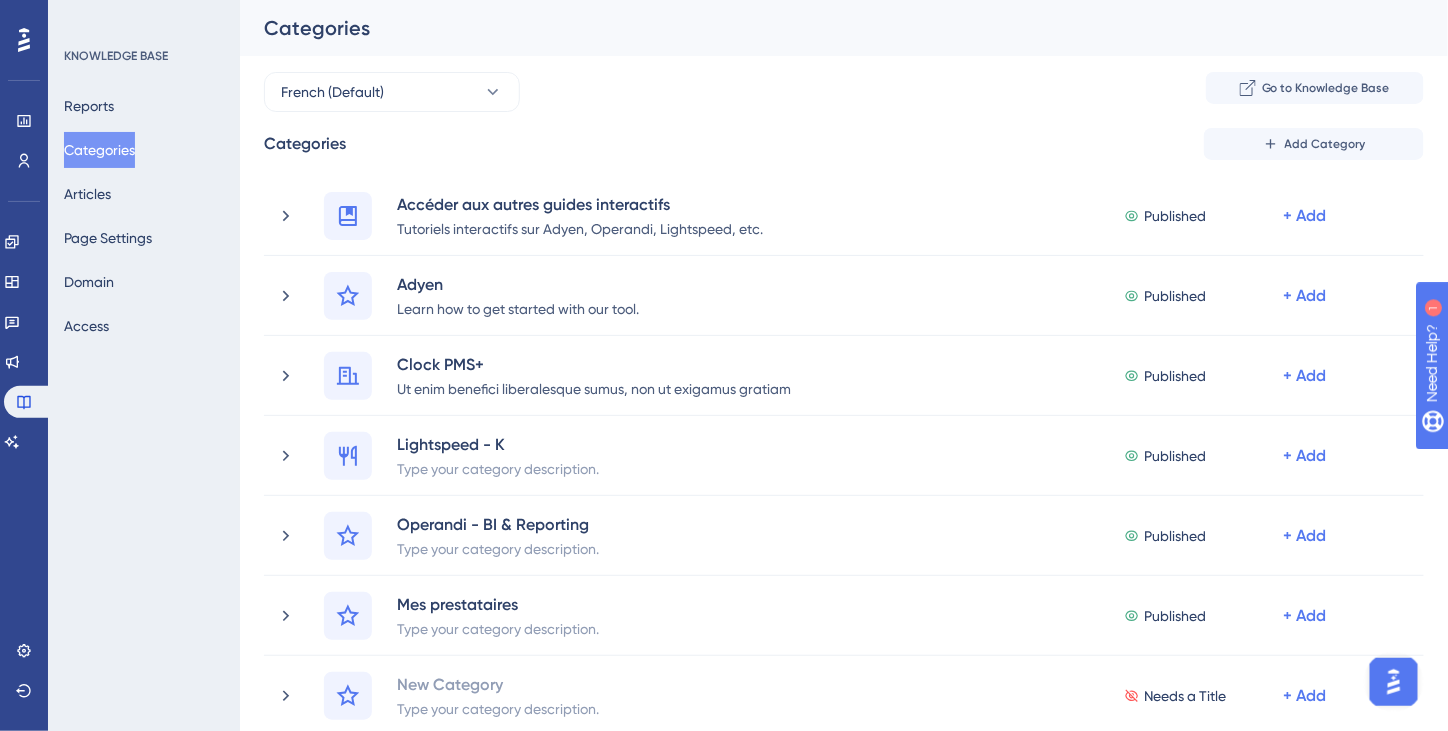 click on "Categories Add Category" at bounding box center [844, 144] 